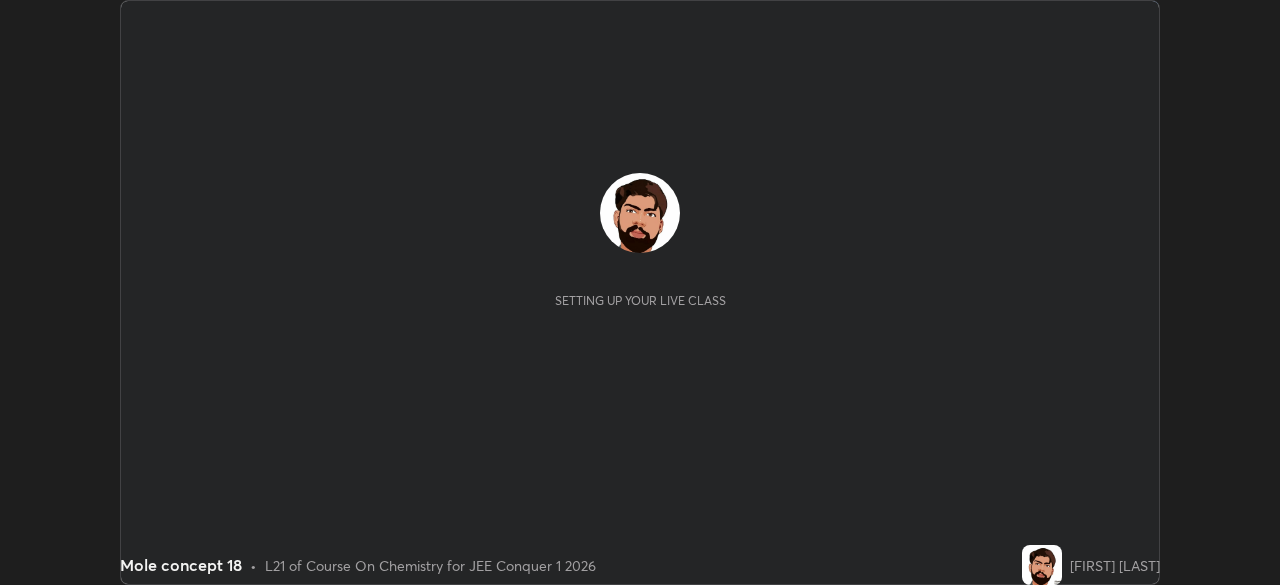scroll, scrollTop: 0, scrollLeft: 0, axis: both 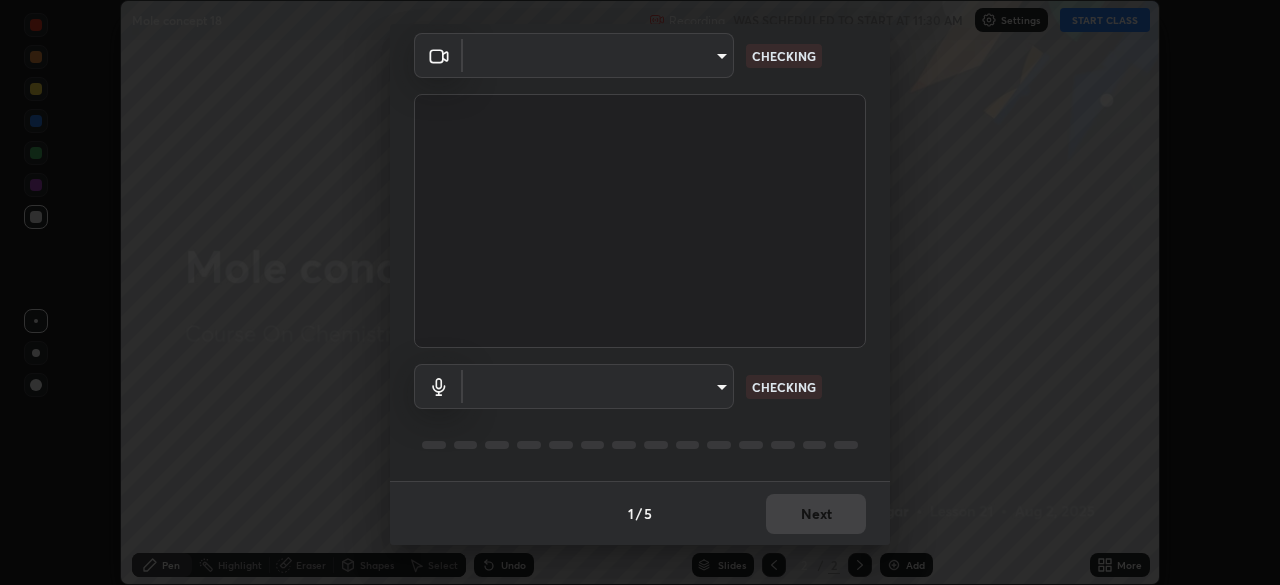 type on "e15fe1ebf70cde3bfcbeee335f8652014c7a9185cc29a01d69aea44f35fb34b8" 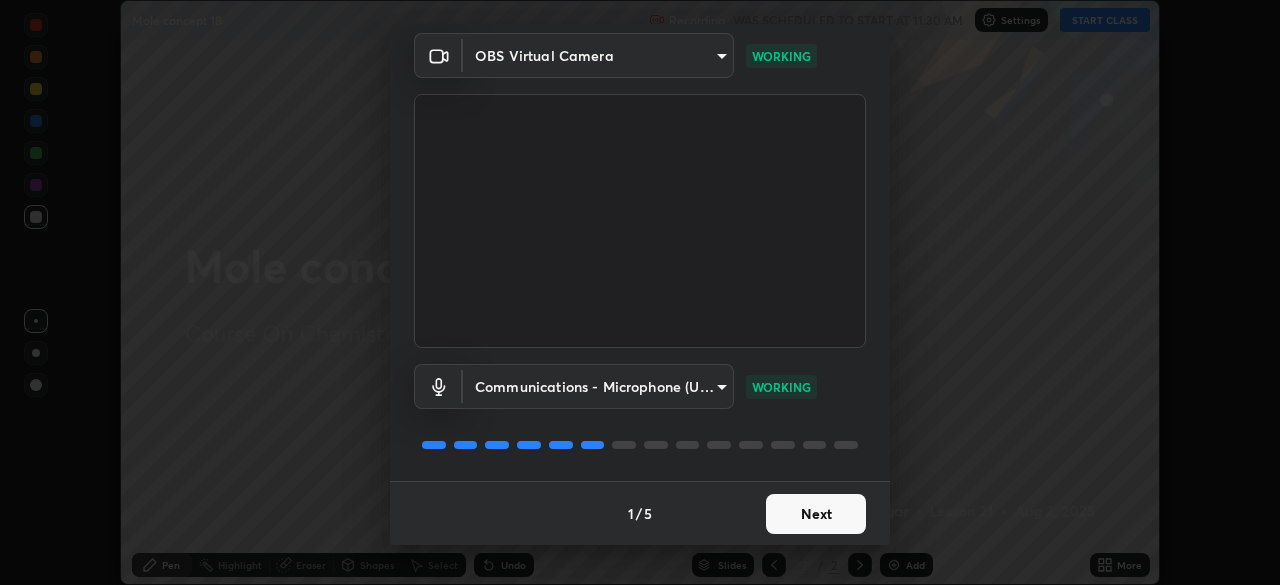 click on "Next" at bounding box center [816, 514] 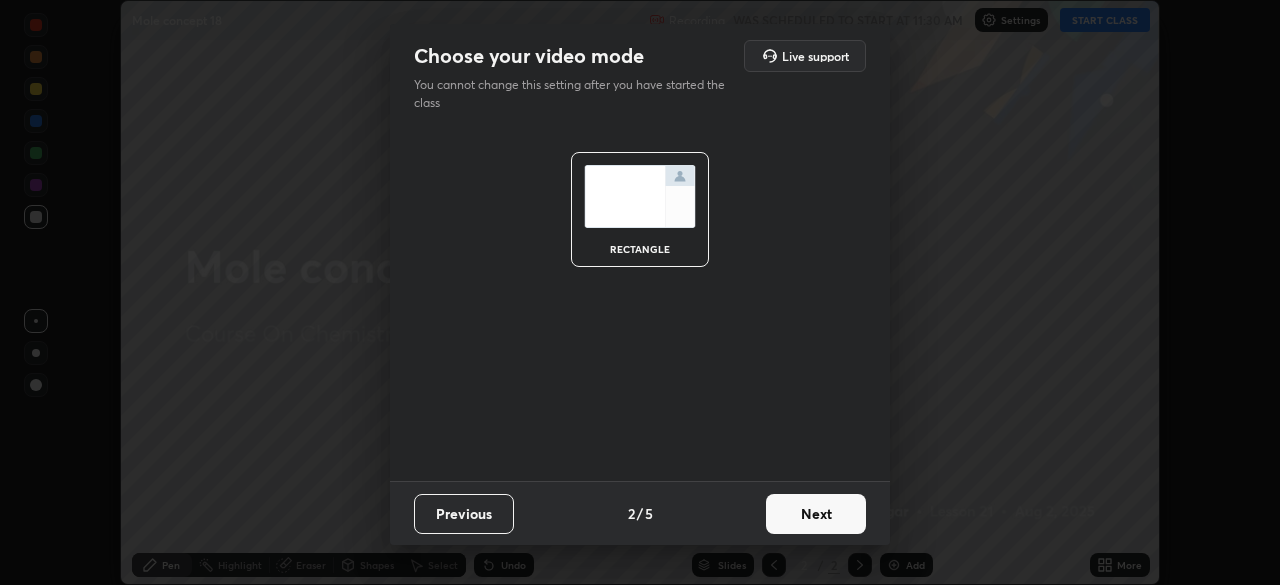 scroll, scrollTop: 0, scrollLeft: 0, axis: both 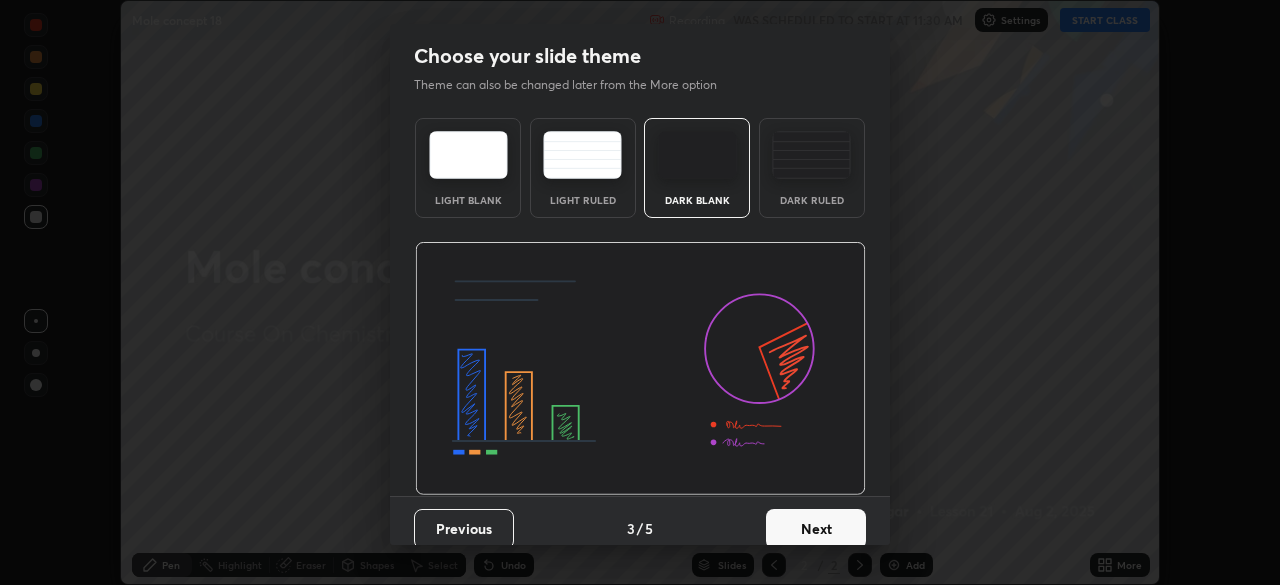 click on "Next" at bounding box center (816, 529) 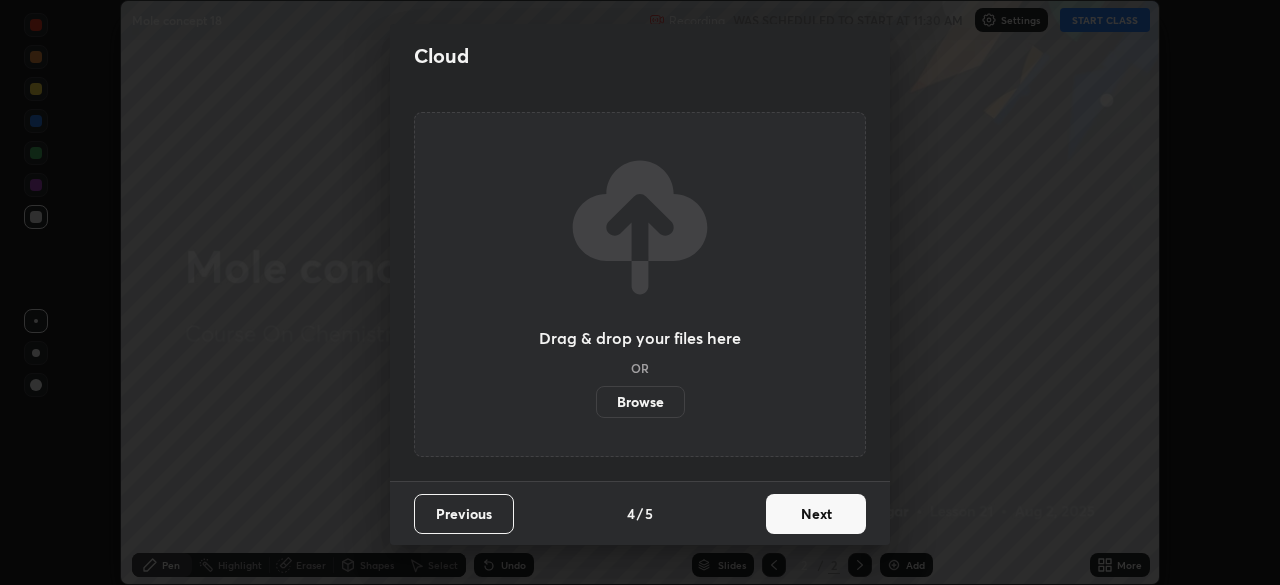 click on "Next" at bounding box center (816, 514) 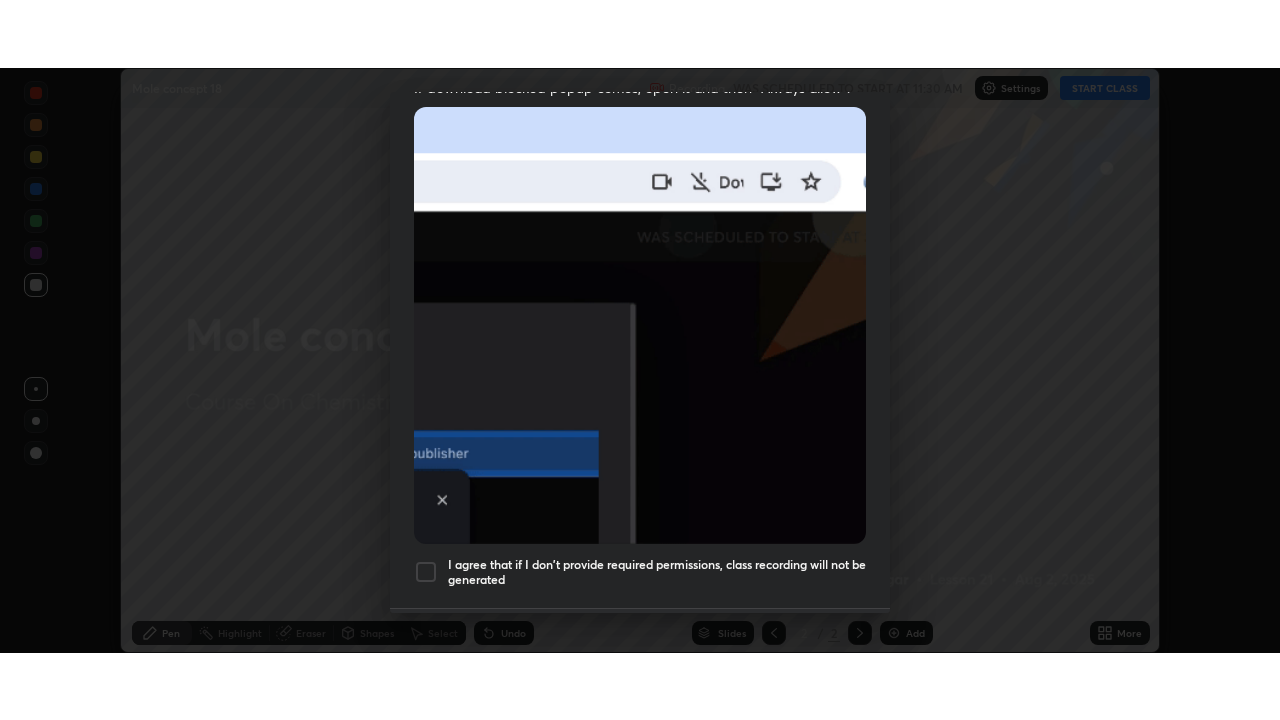 scroll, scrollTop: 479, scrollLeft: 0, axis: vertical 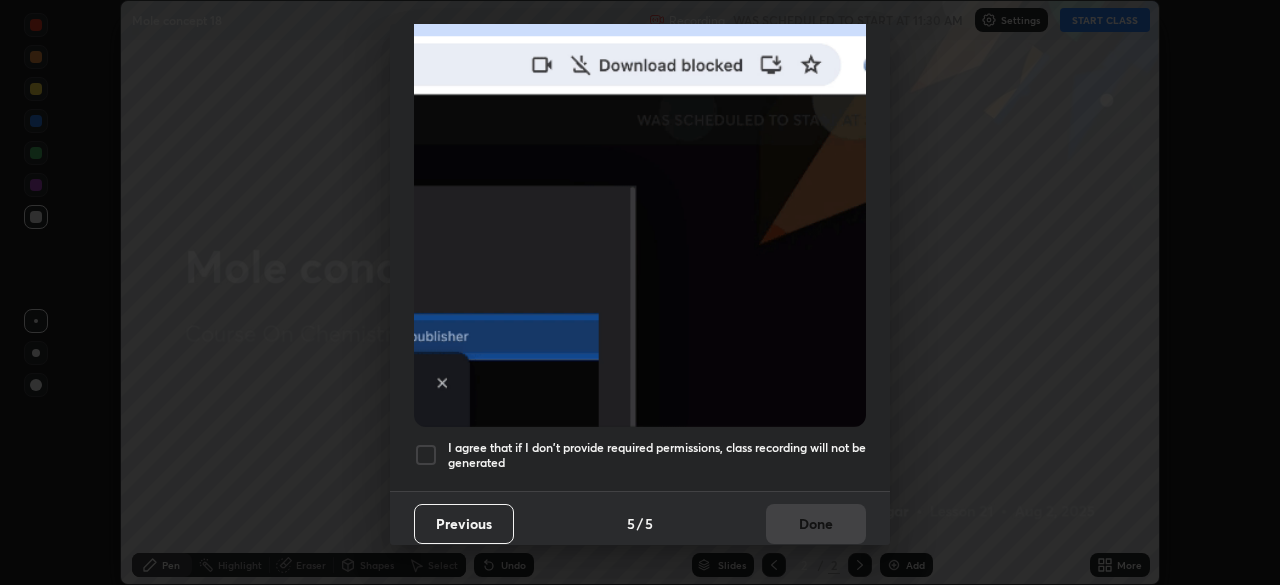 click on "I agree that if I don't provide required permissions, class recording will not be generated" at bounding box center (657, 455) 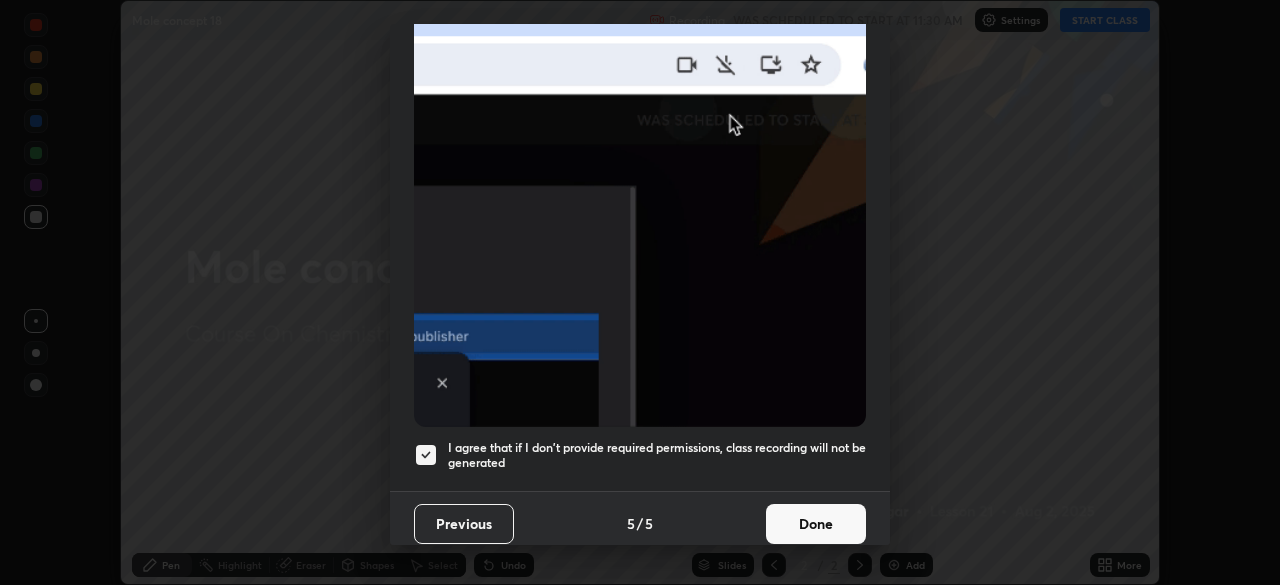 click on "Done" at bounding box center (816, 524) 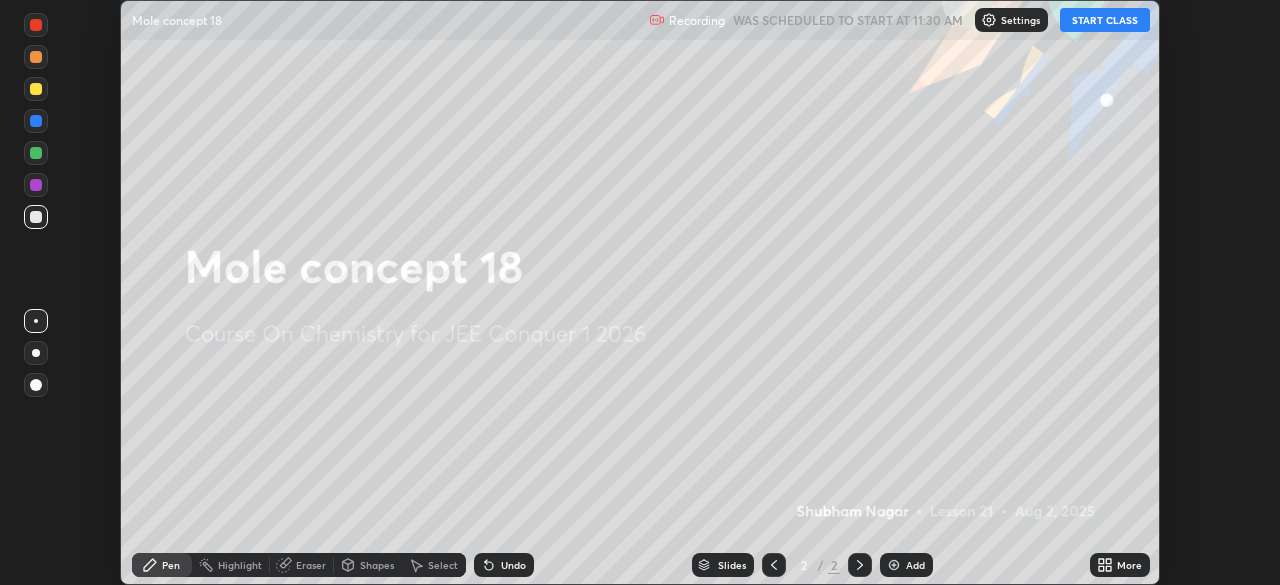 click 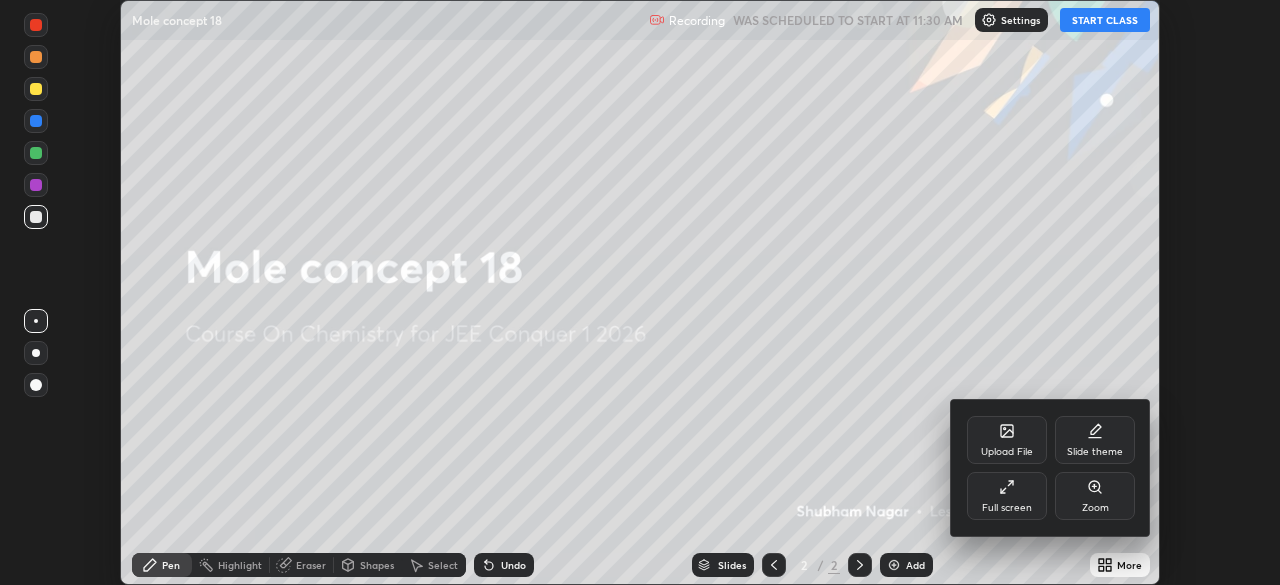 click on "Full screen" at bounding box center [1007, 496] 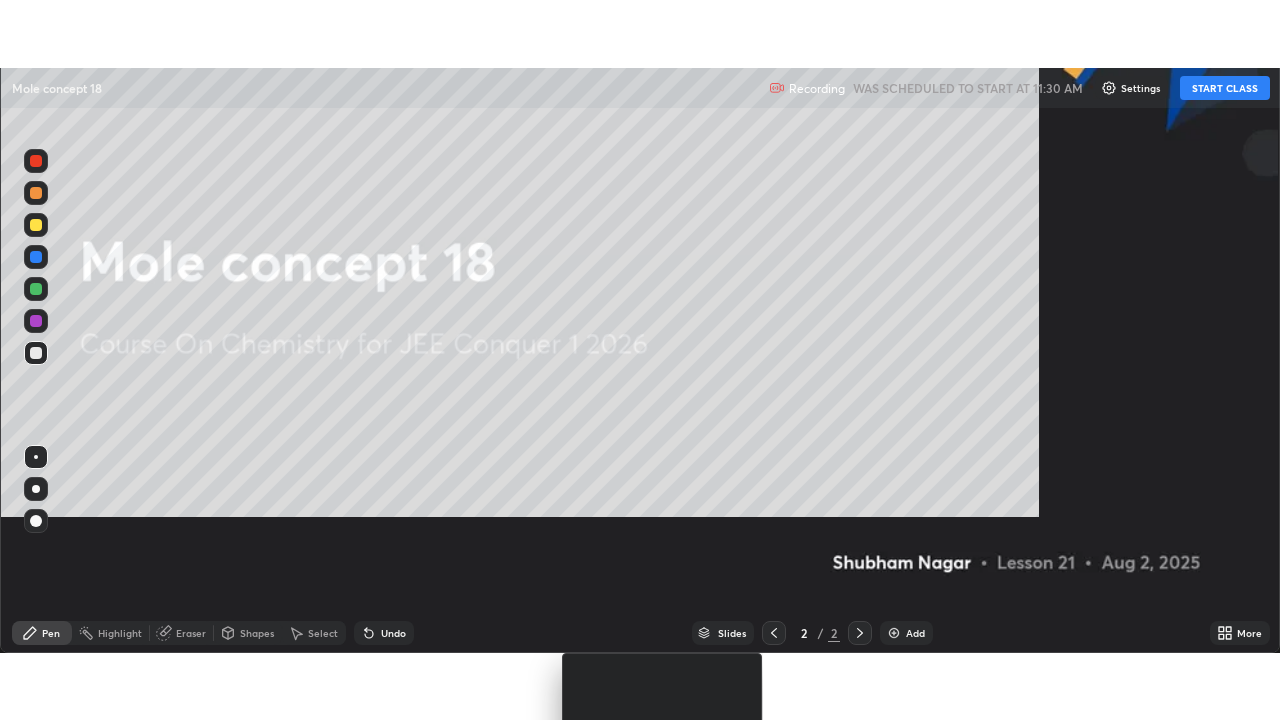 scroll, scrollTop: 99280, scrollLeft: 98720, axis: both 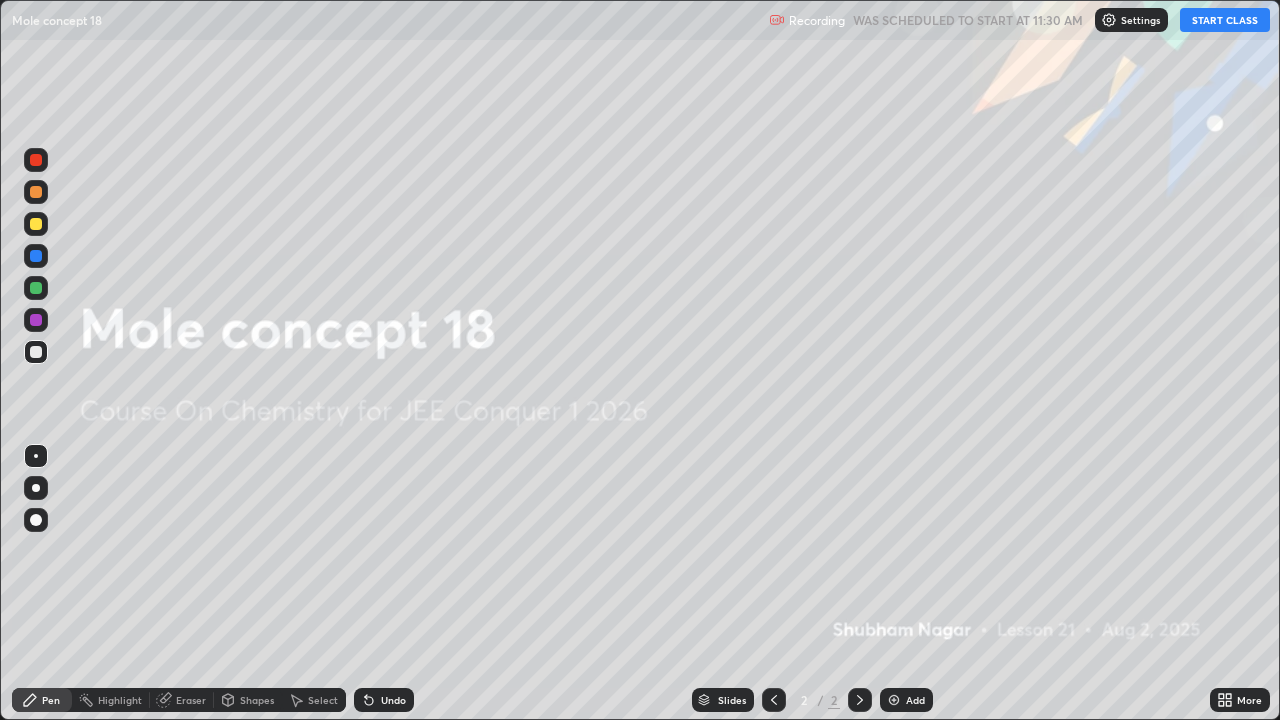 click on "START CLASS" at bounding box center [1225, 20] 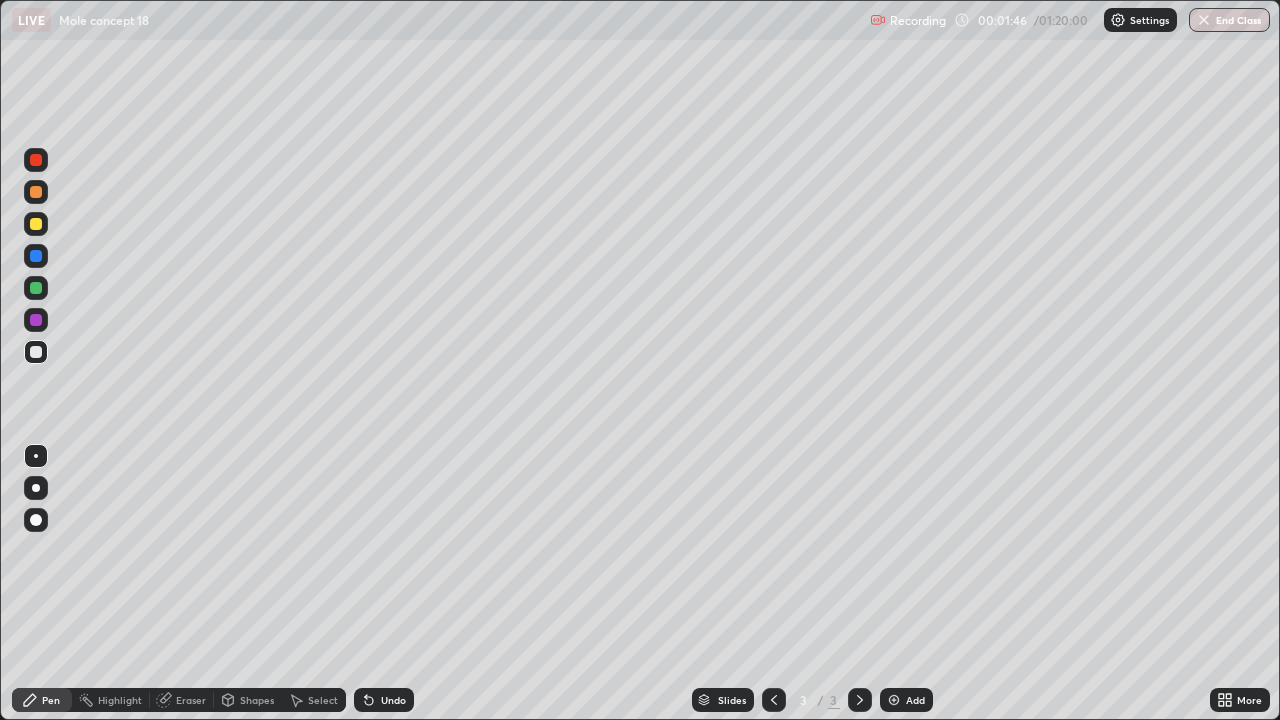 click at bounding box center (36, 224) 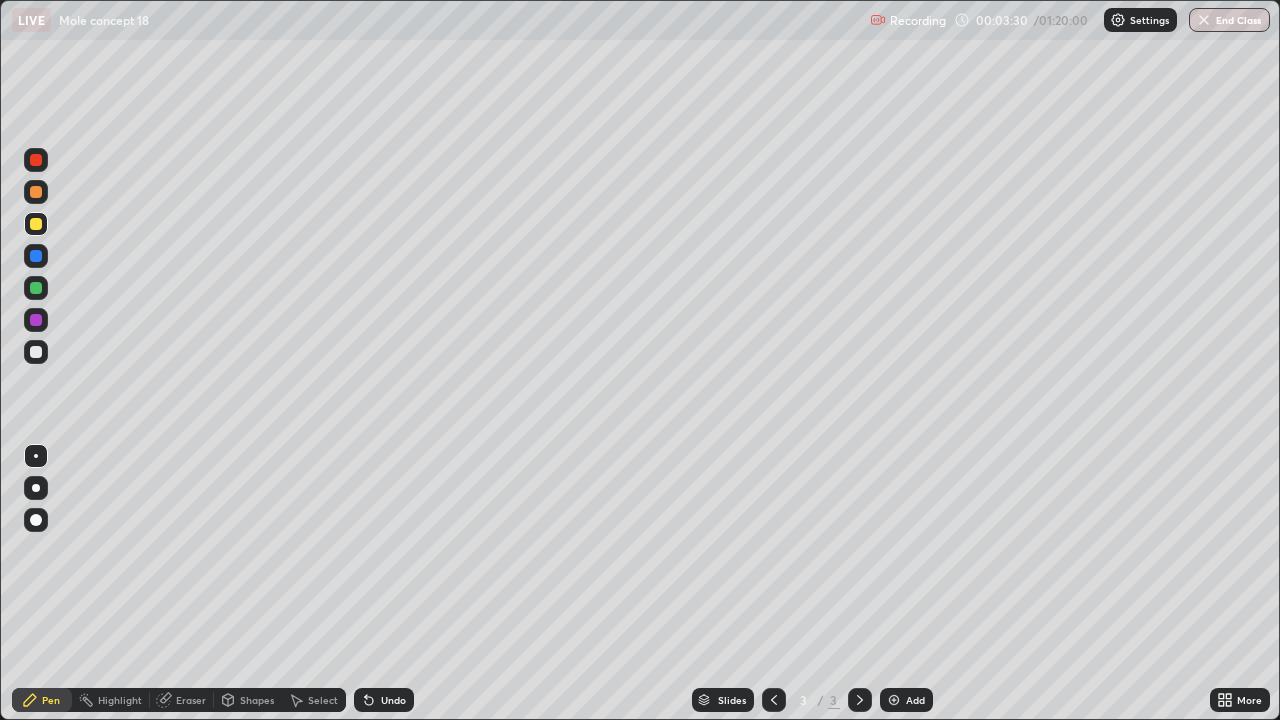 click on "Select" at bounding box center (323, 700) 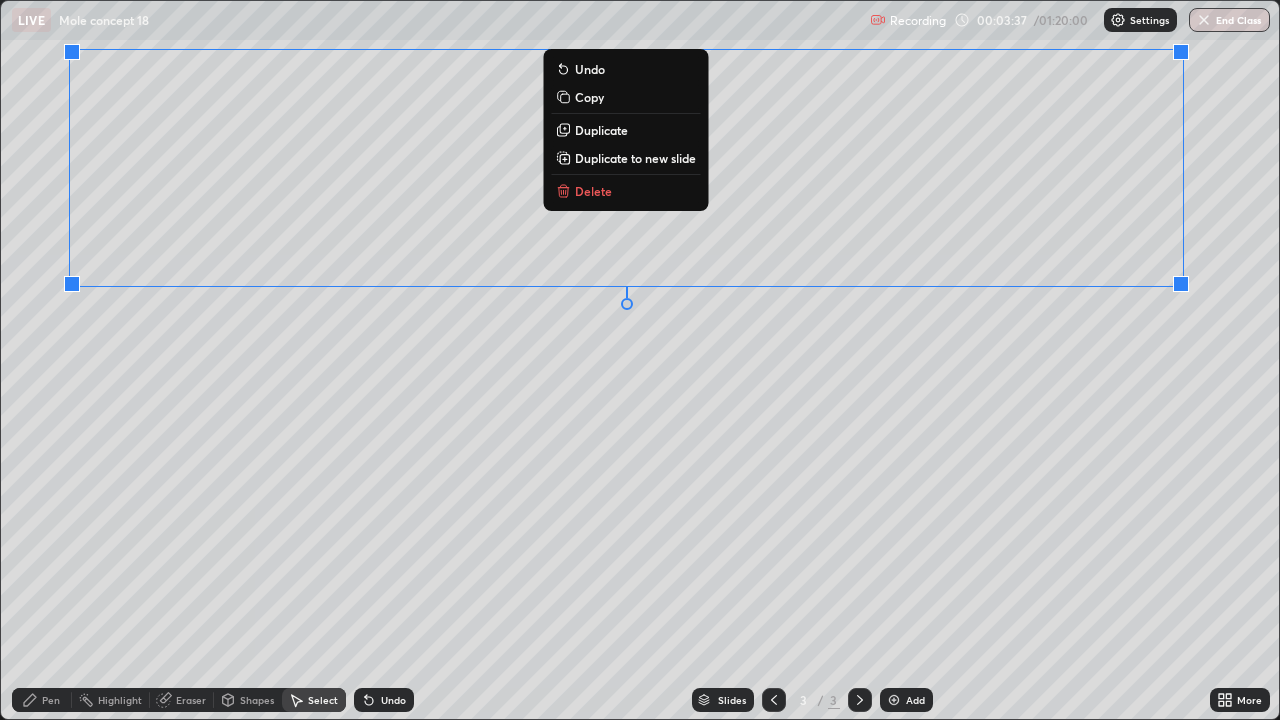 click on "0 ° Undo Copy Duplicate Duplicate to new slide Delete" at bounding box center [640, 360] 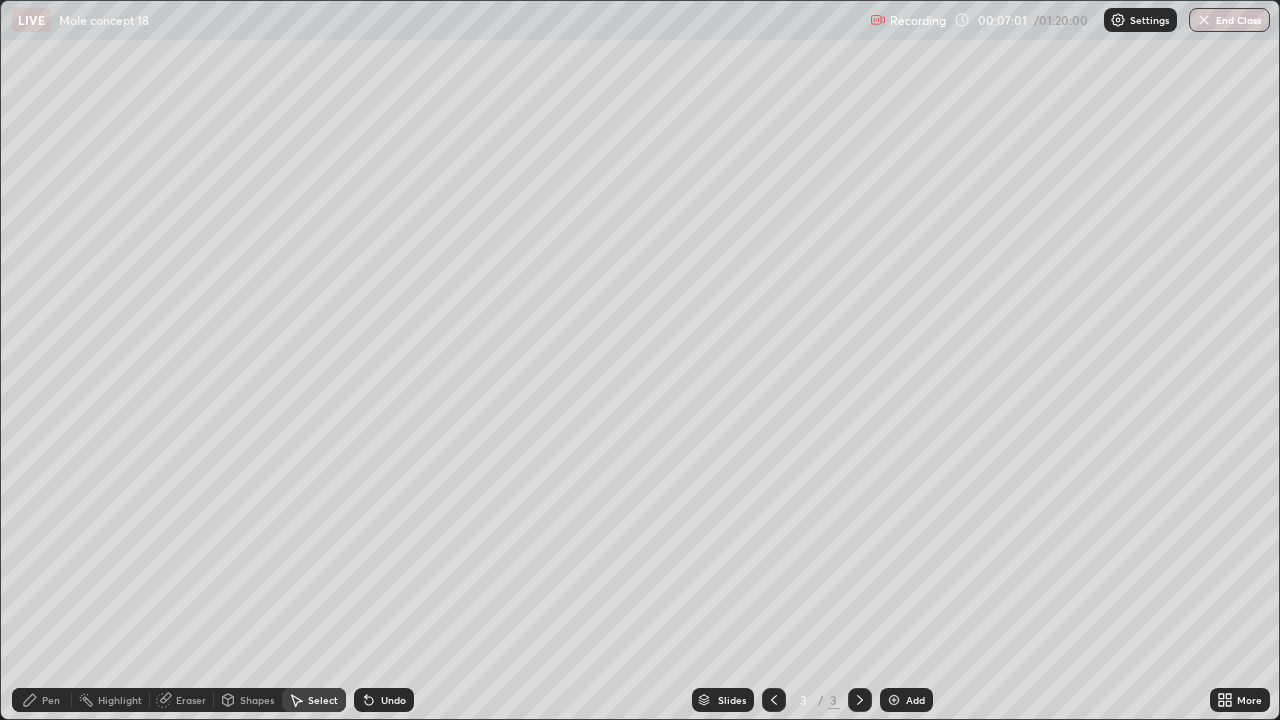 click on "Pen" at bounding box center (51, 700) 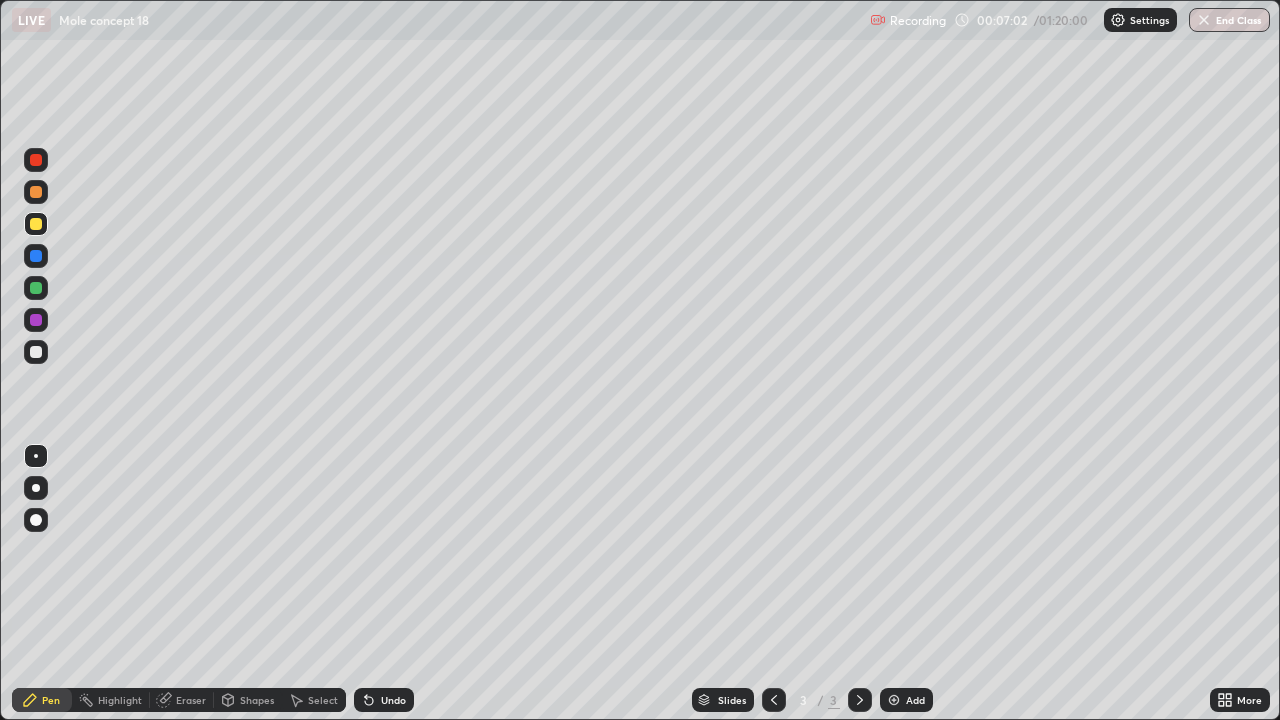 click at bounding box center (36, 352) 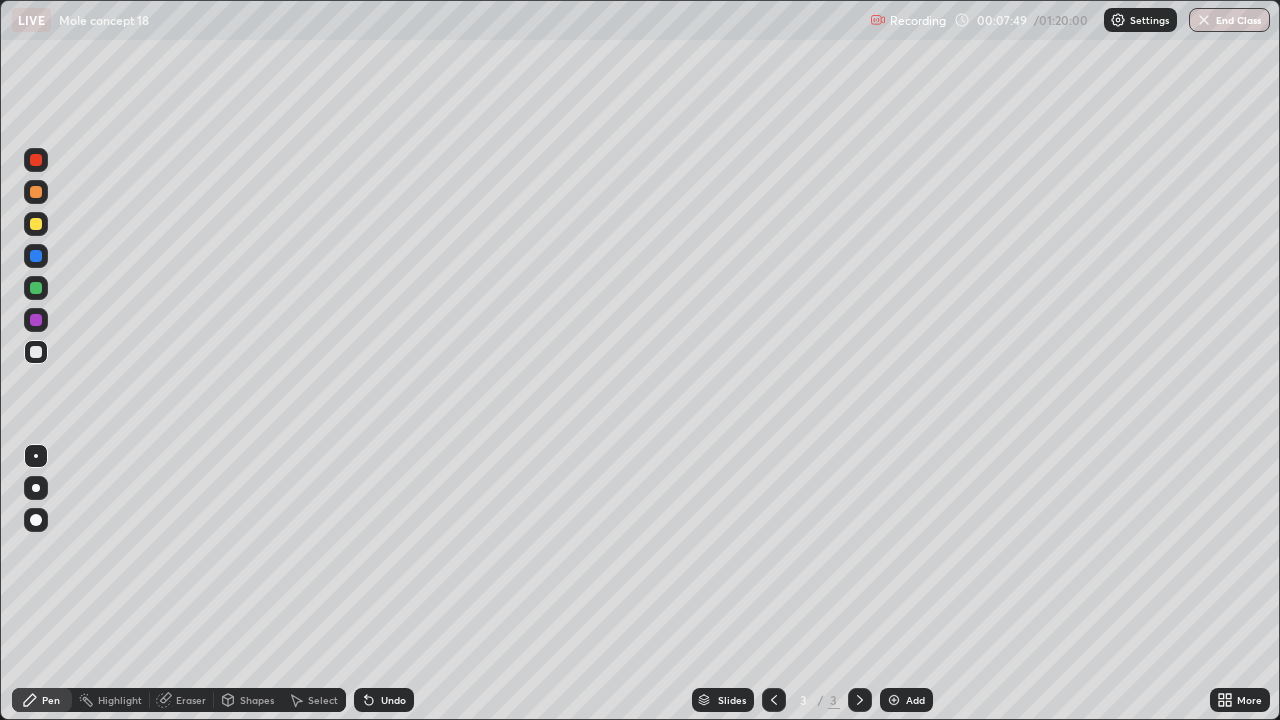 click 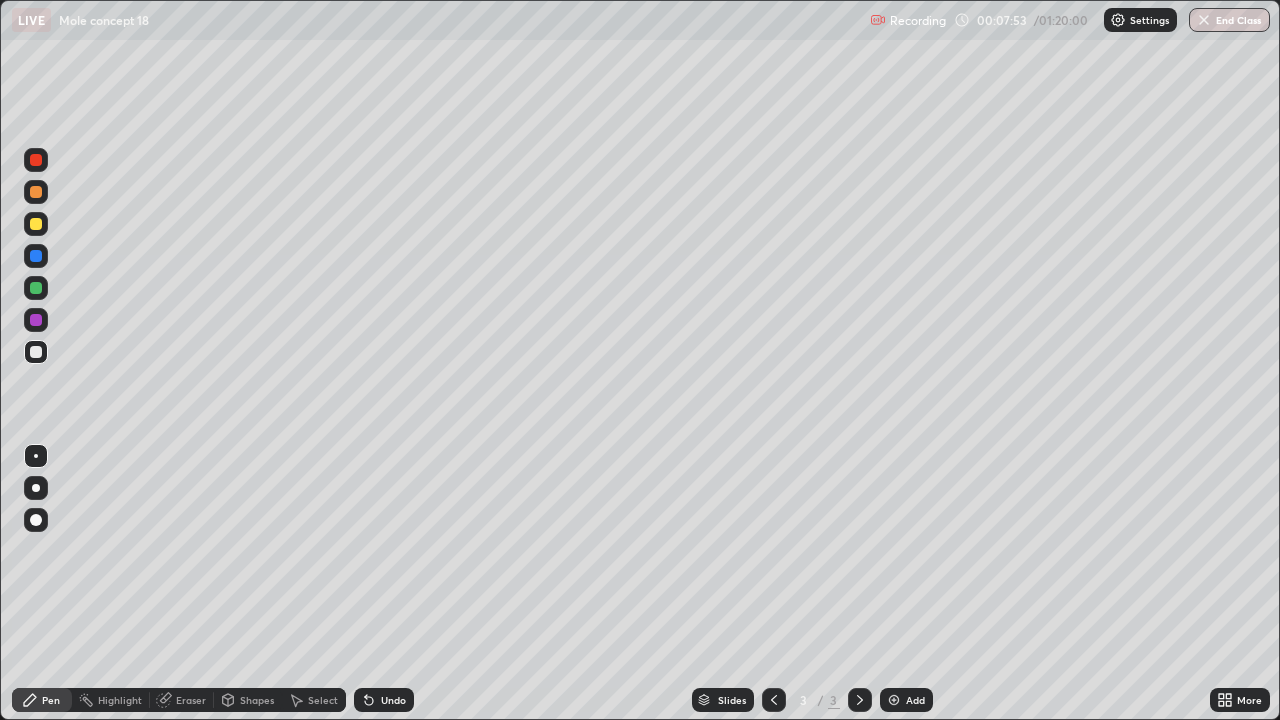 click at bounding box center (36, 288) 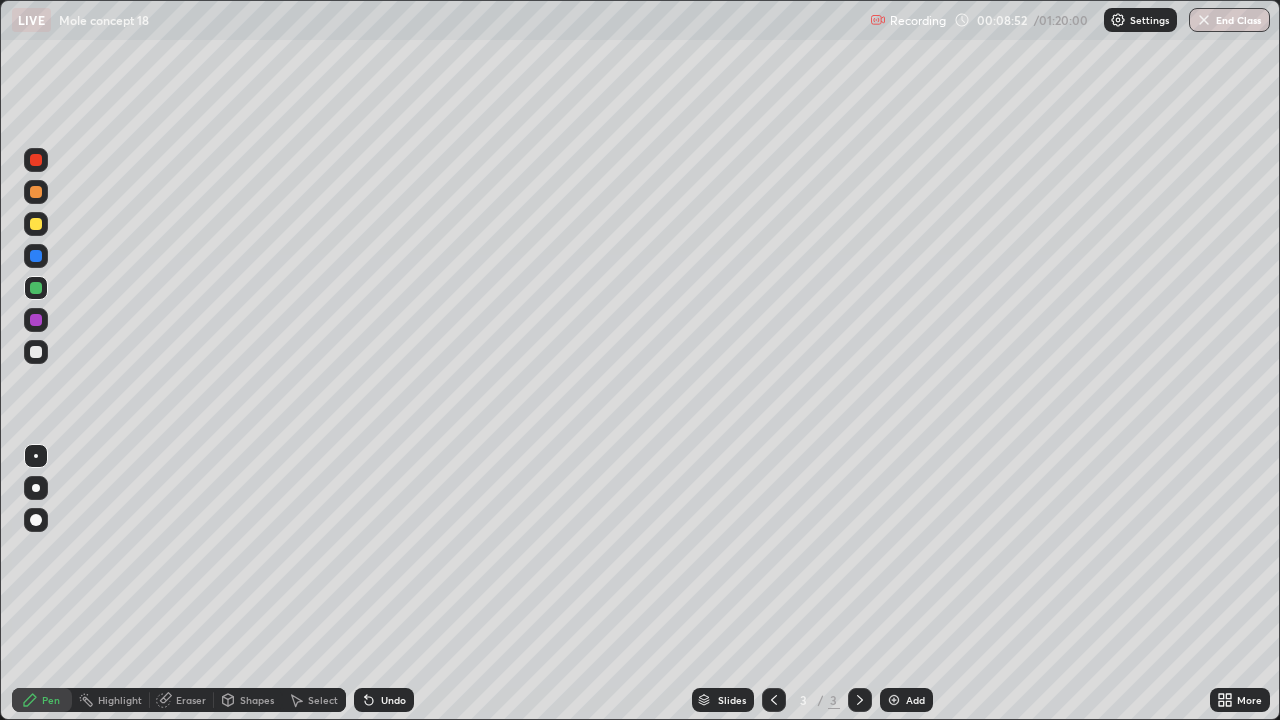 click on "LIVE Mole concept 18 Recording 00:08:52 /  01:20:00 Settings End Class" at bounding box center [640, 20] 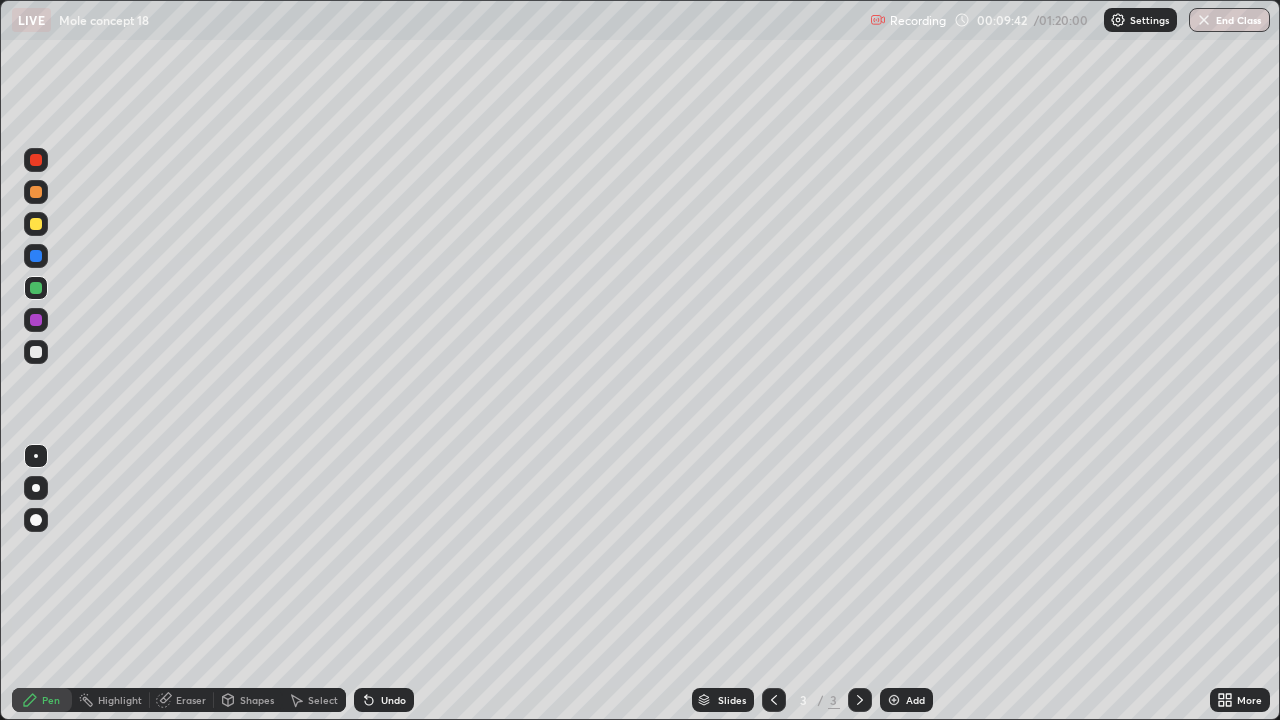 click on "Shapes" at bounding box center [257, 700] 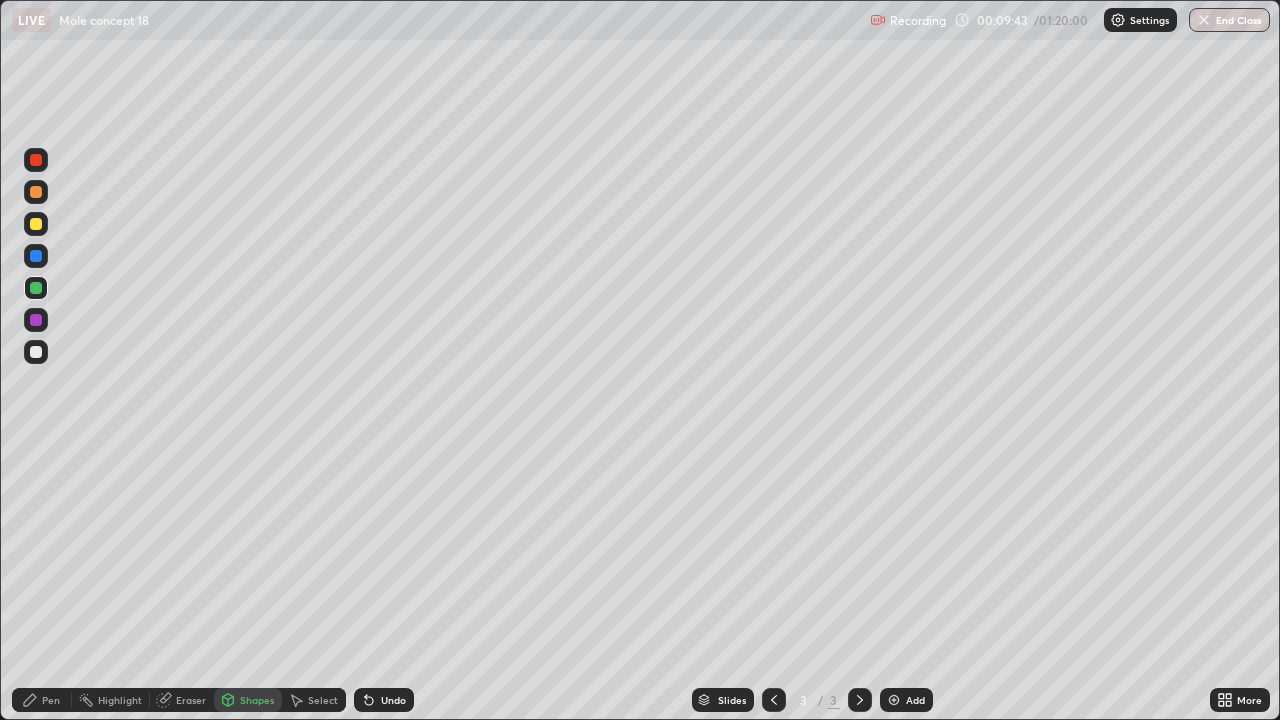click on "Eraser" at bounding box center [182, 700] 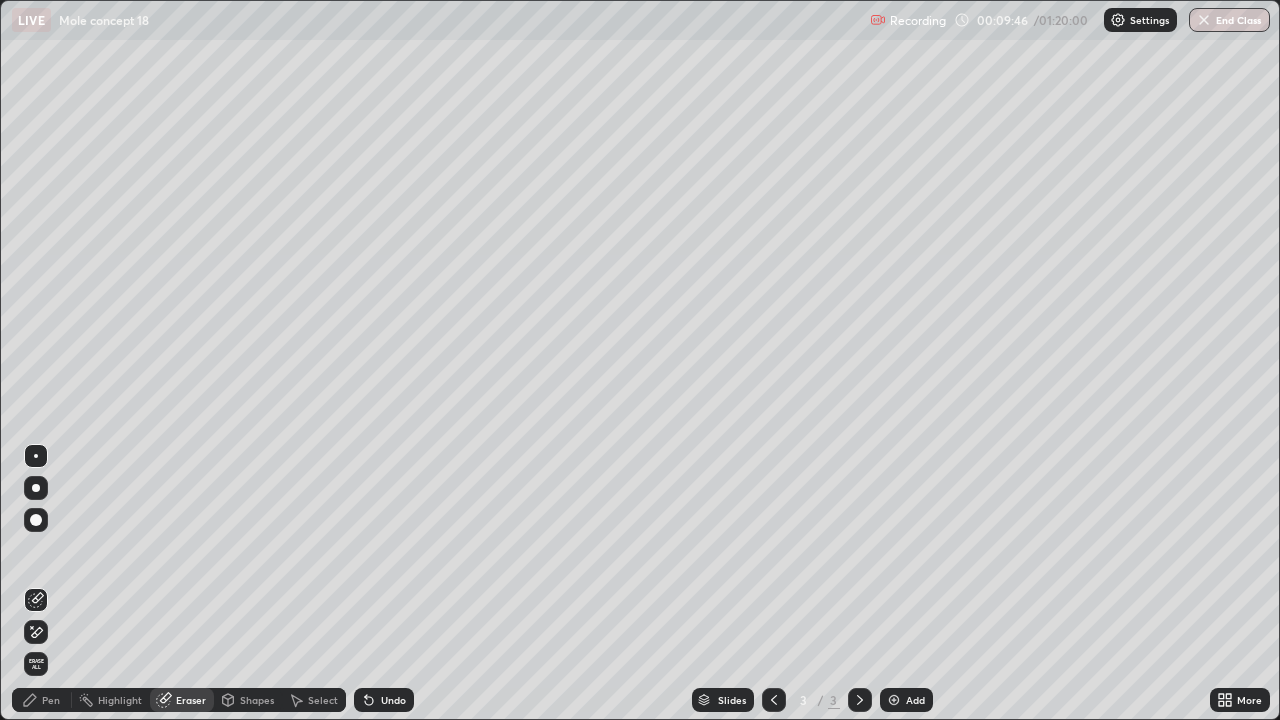 click on "Pen" at bounding box center [51, 700] 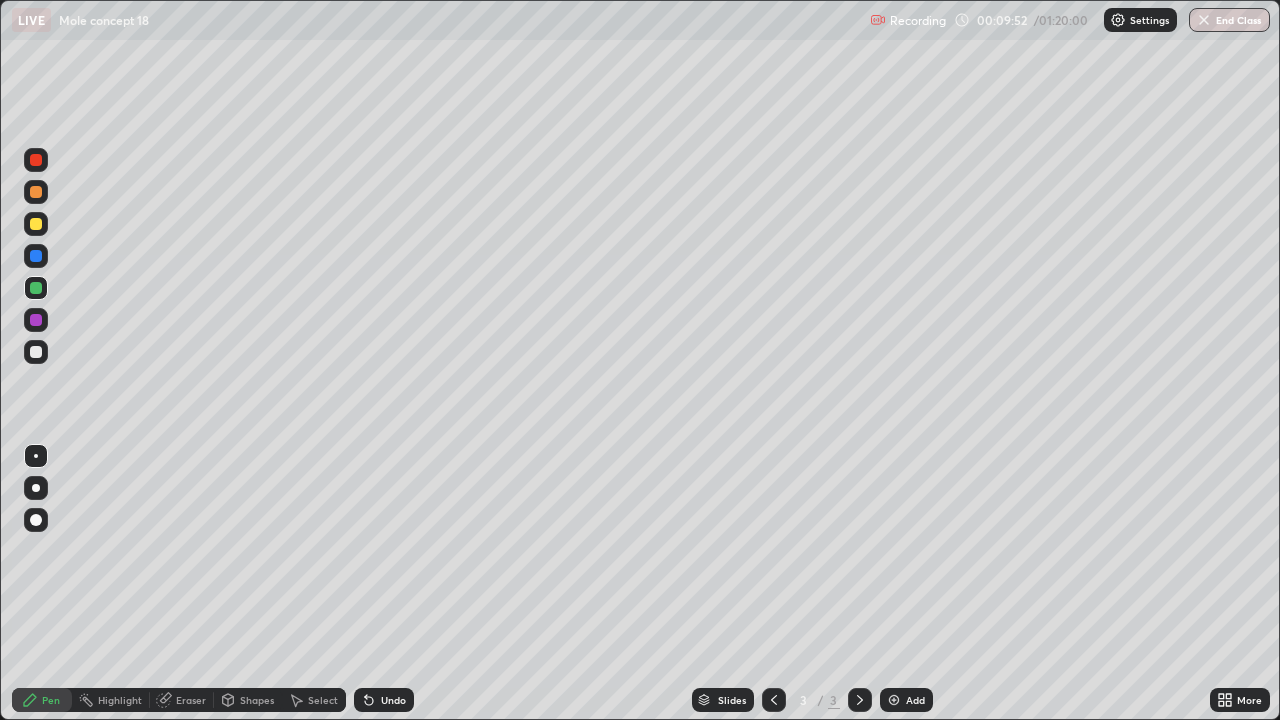 click 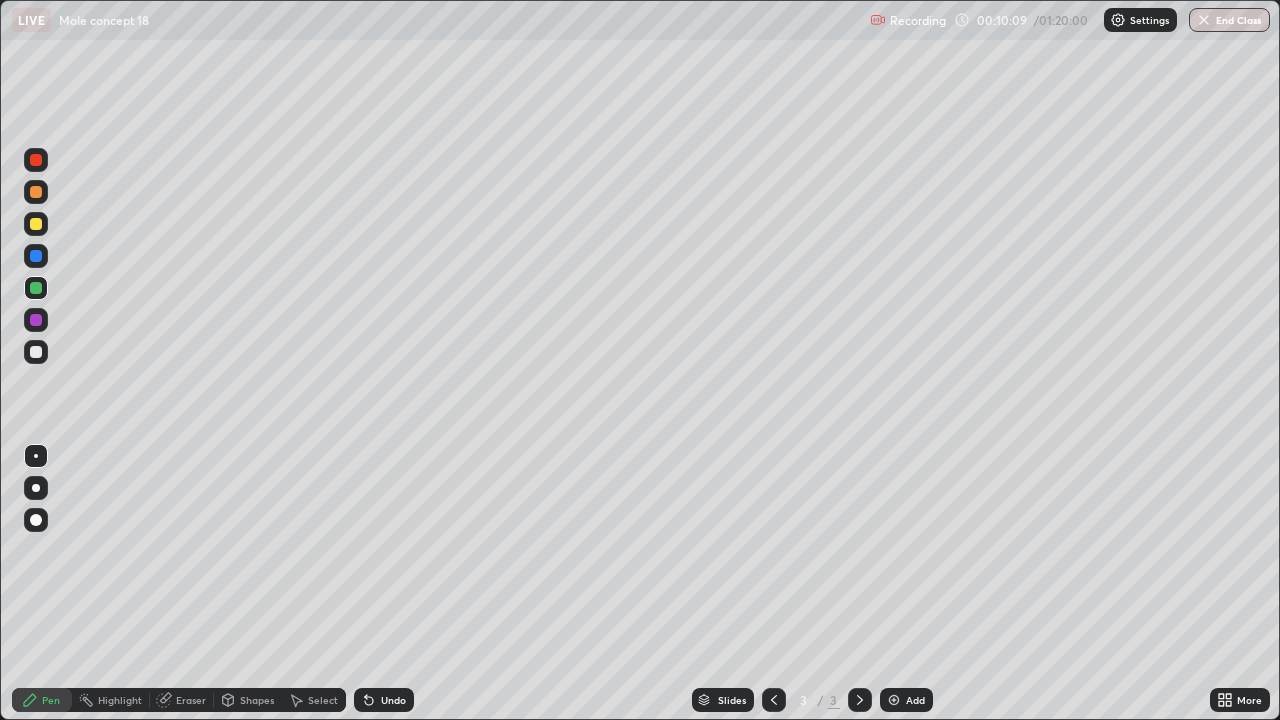 click at bounding box center (36, 352) 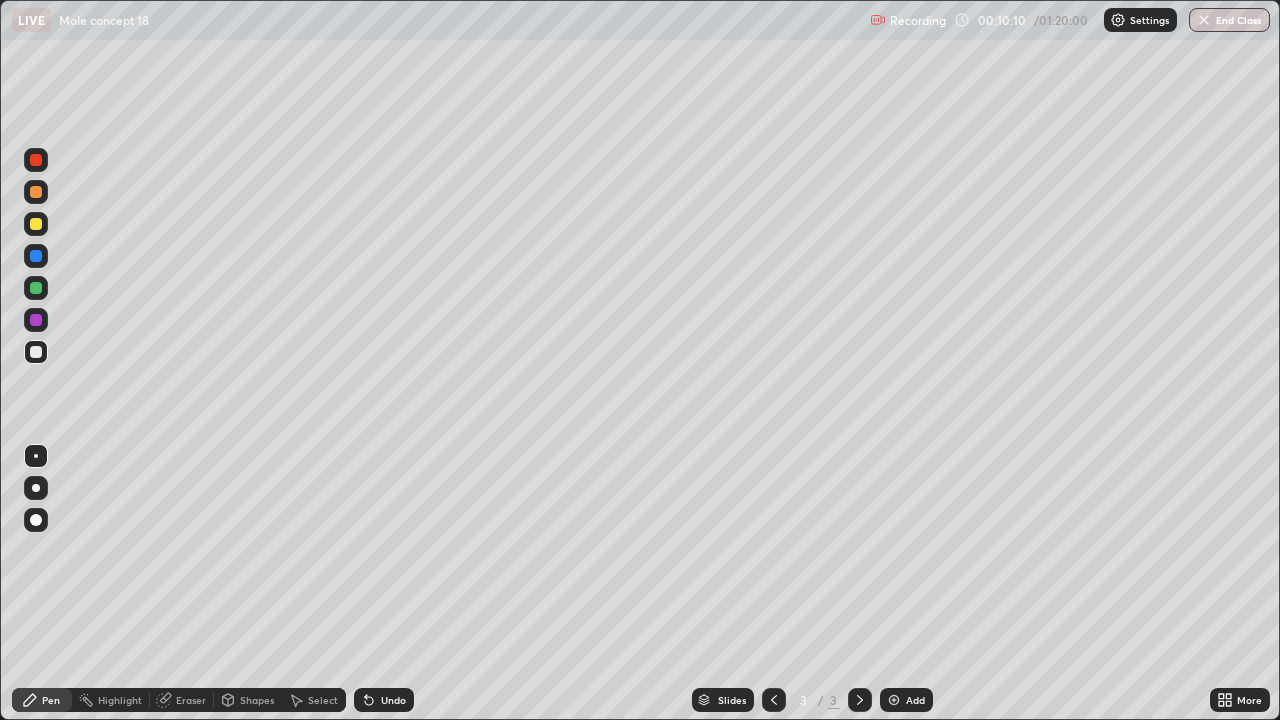 click at bounding box center [36, 352] 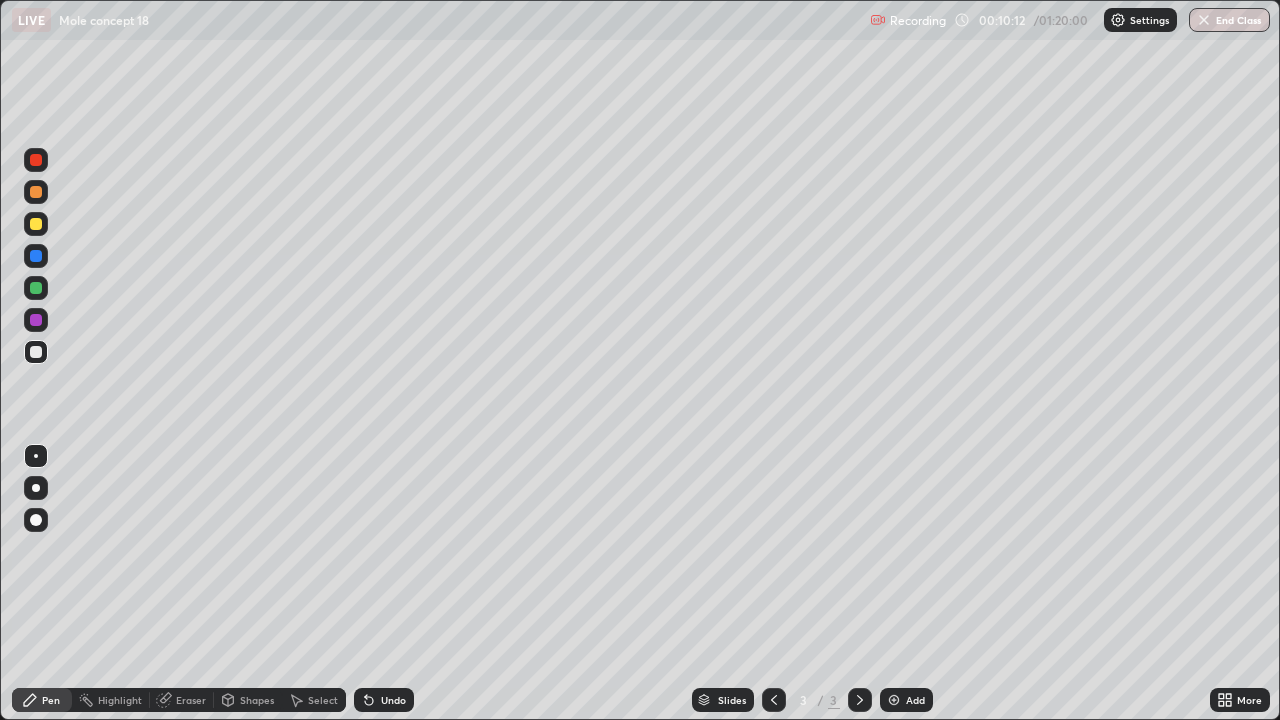 click 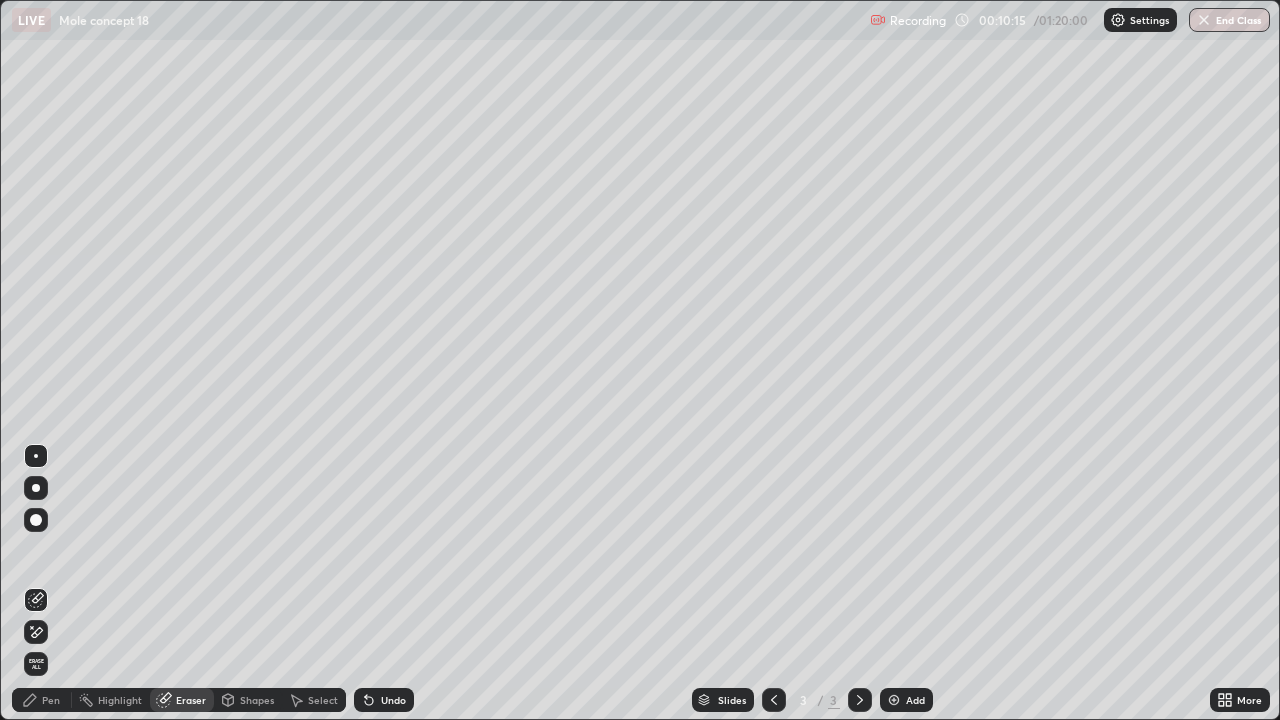 click on "Pen" at bounding box center [42, 700] 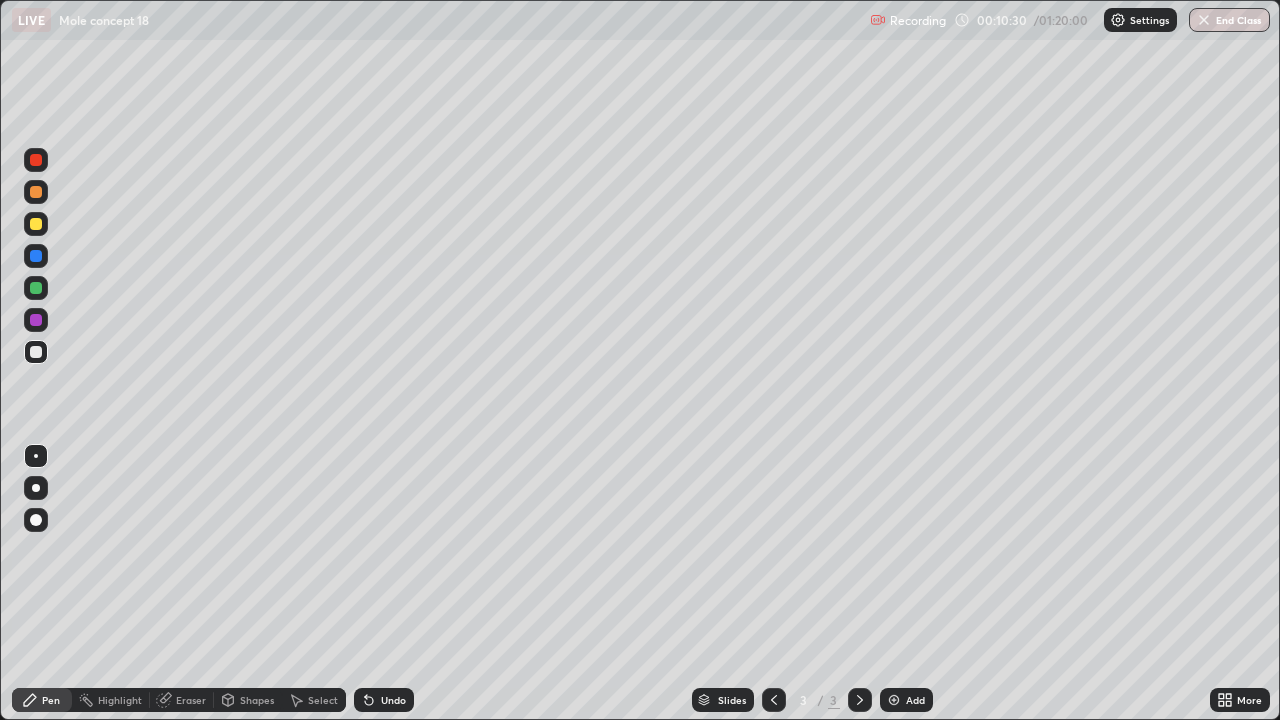 click on "LIVE Mole concept 18 Recording 00:10:30 /  01:20:00 Settings End Class" at bounding box center (640, 20) 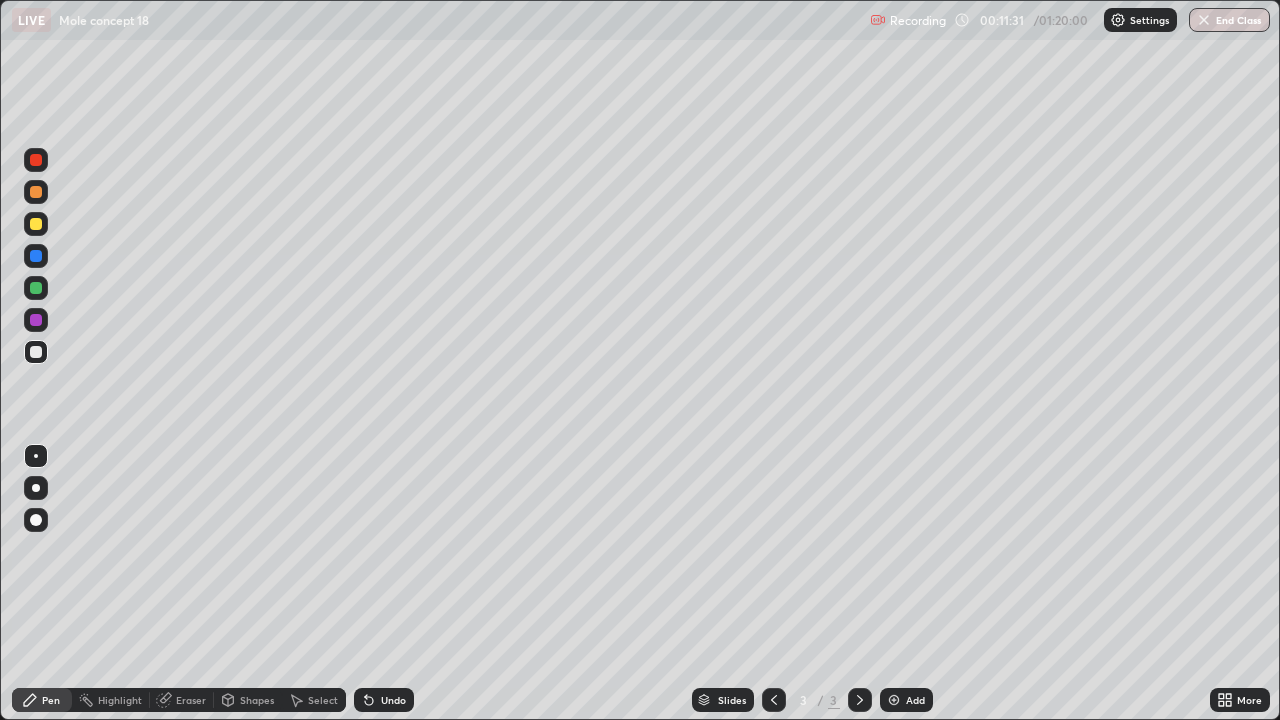 click at bounding box center [894, 700] 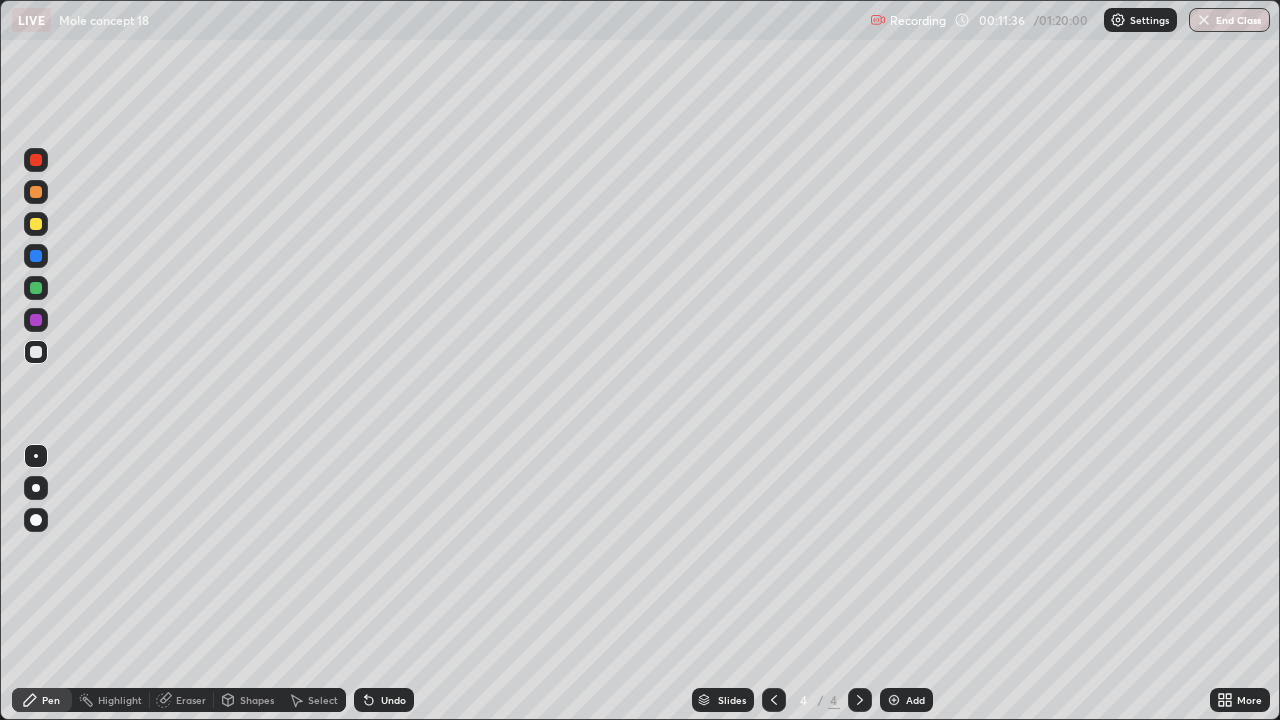 click at bounding box center (36, 224) 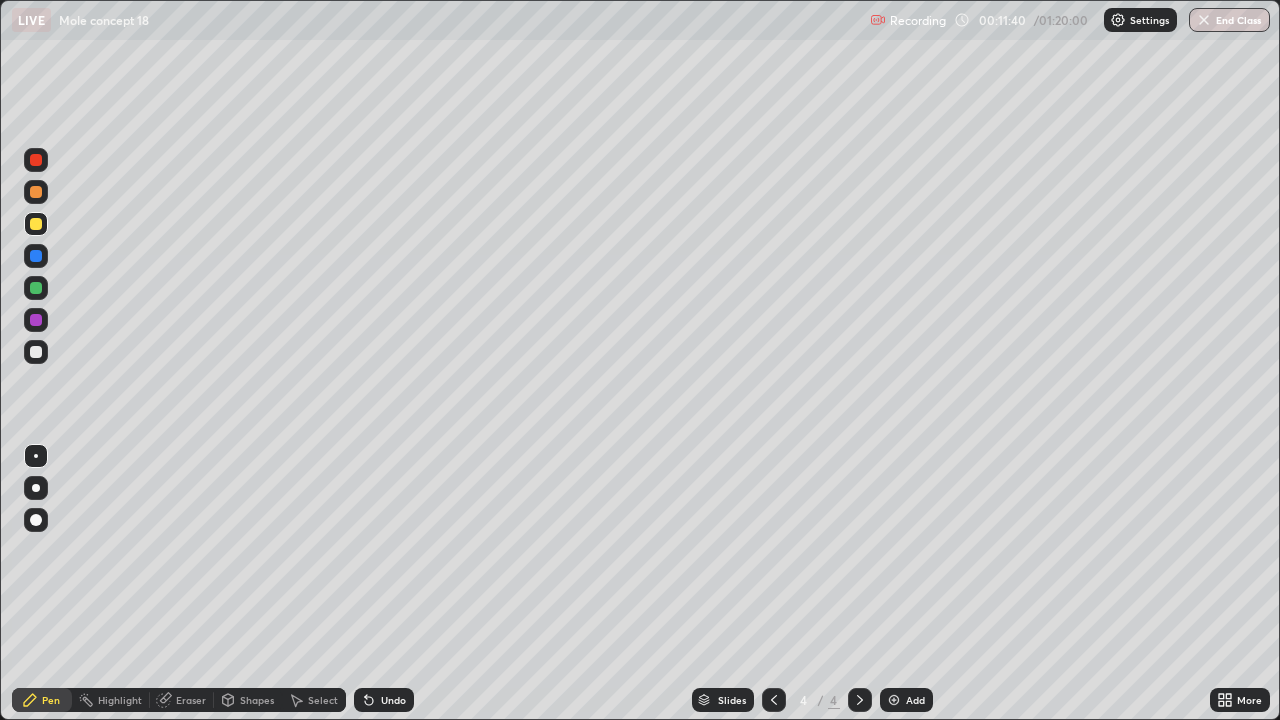 click 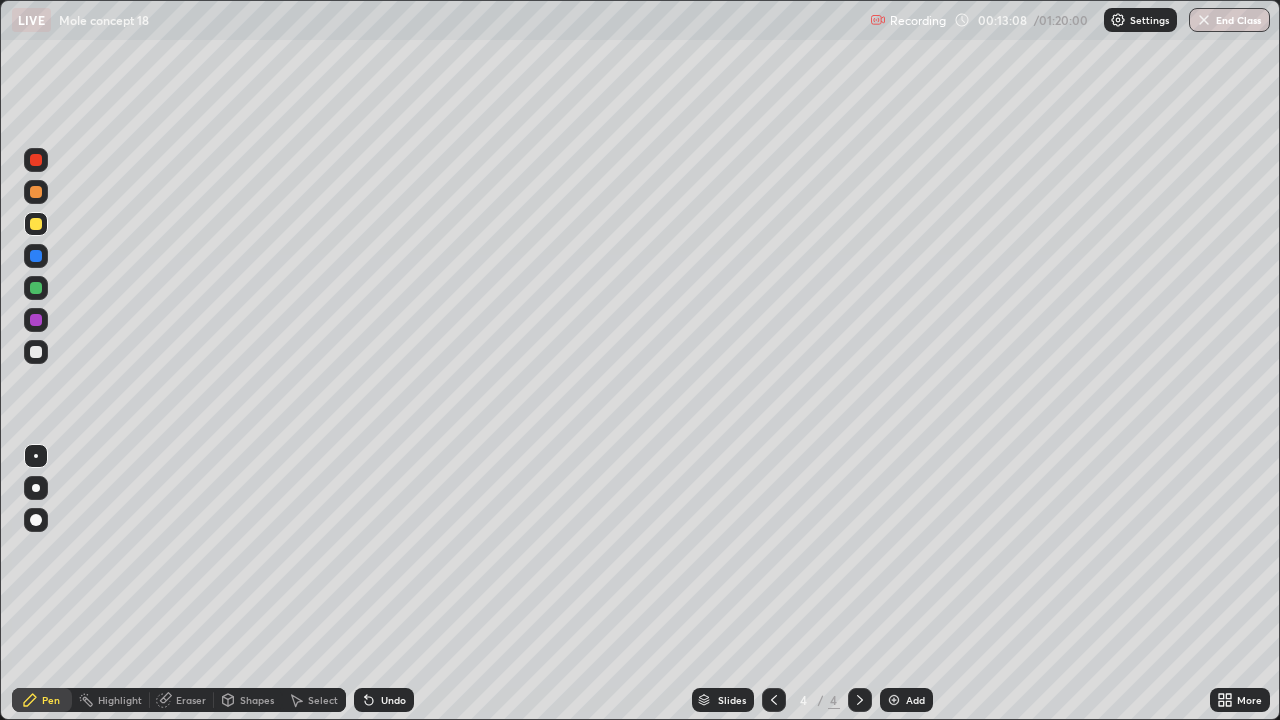 click on "Select" at bounding box center (323, 700) 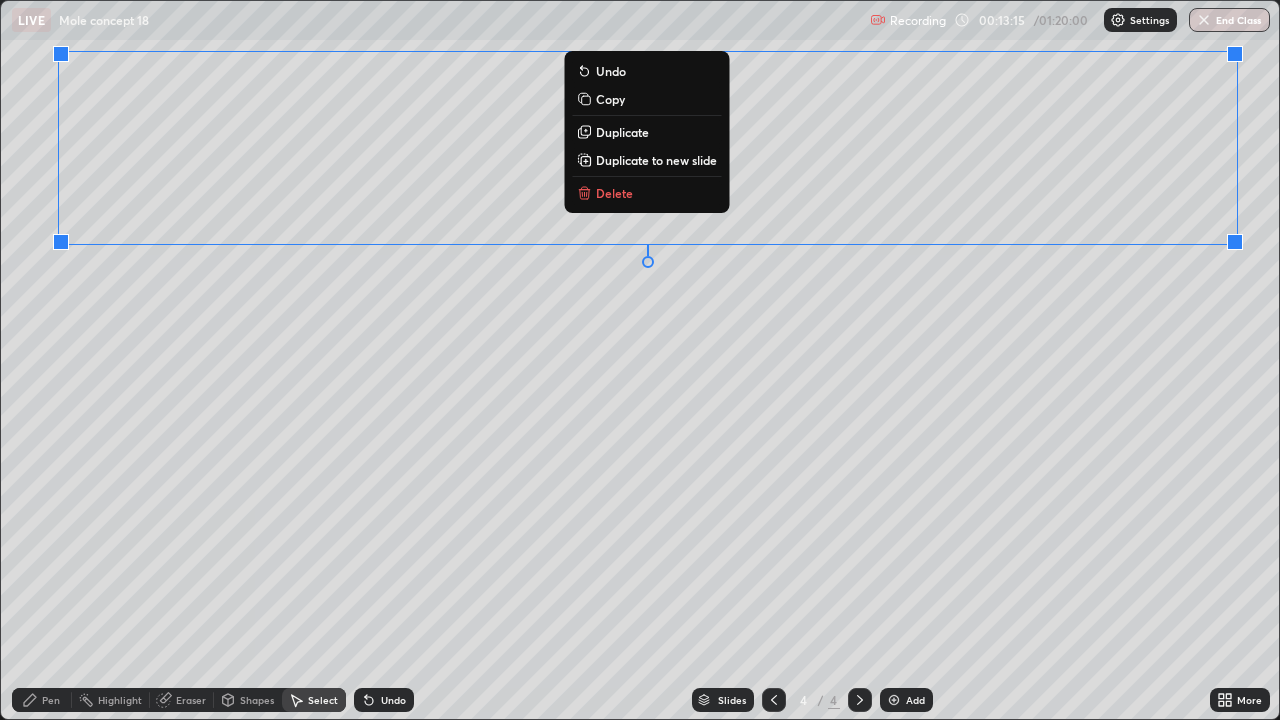 click on "Pen" at bounding box center [42, 700] 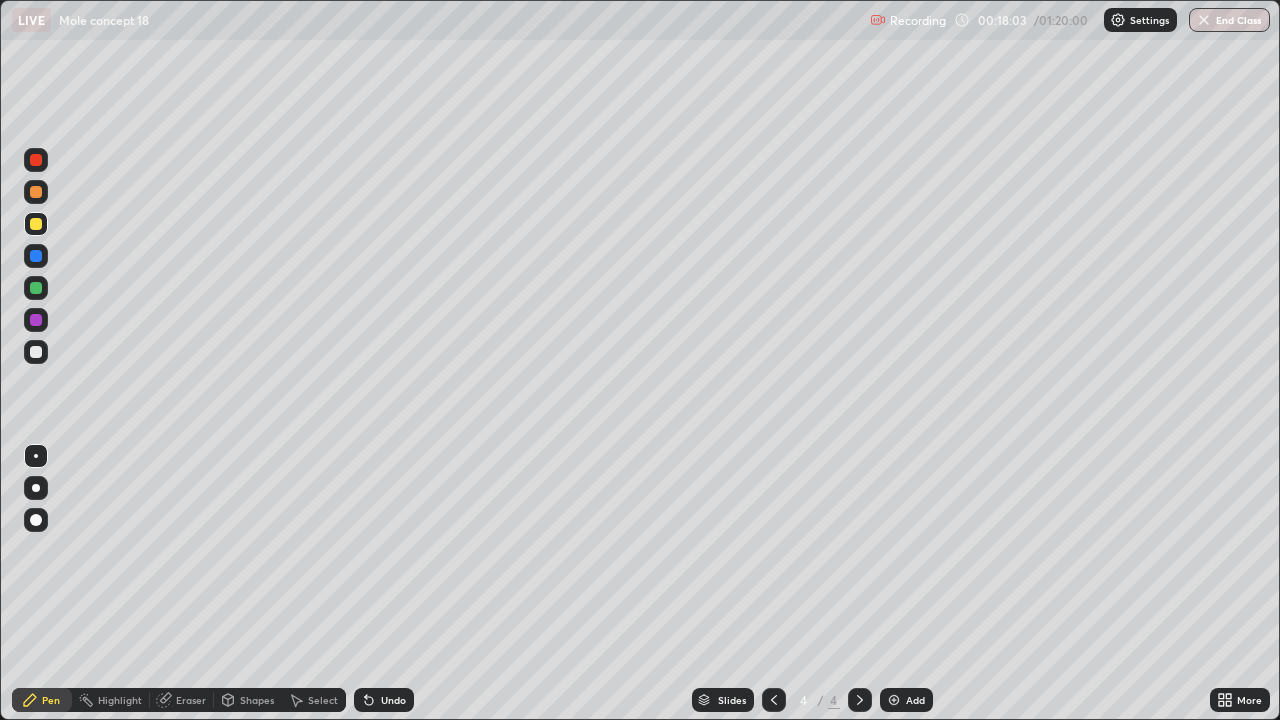 click at bounding box center [36, 352] 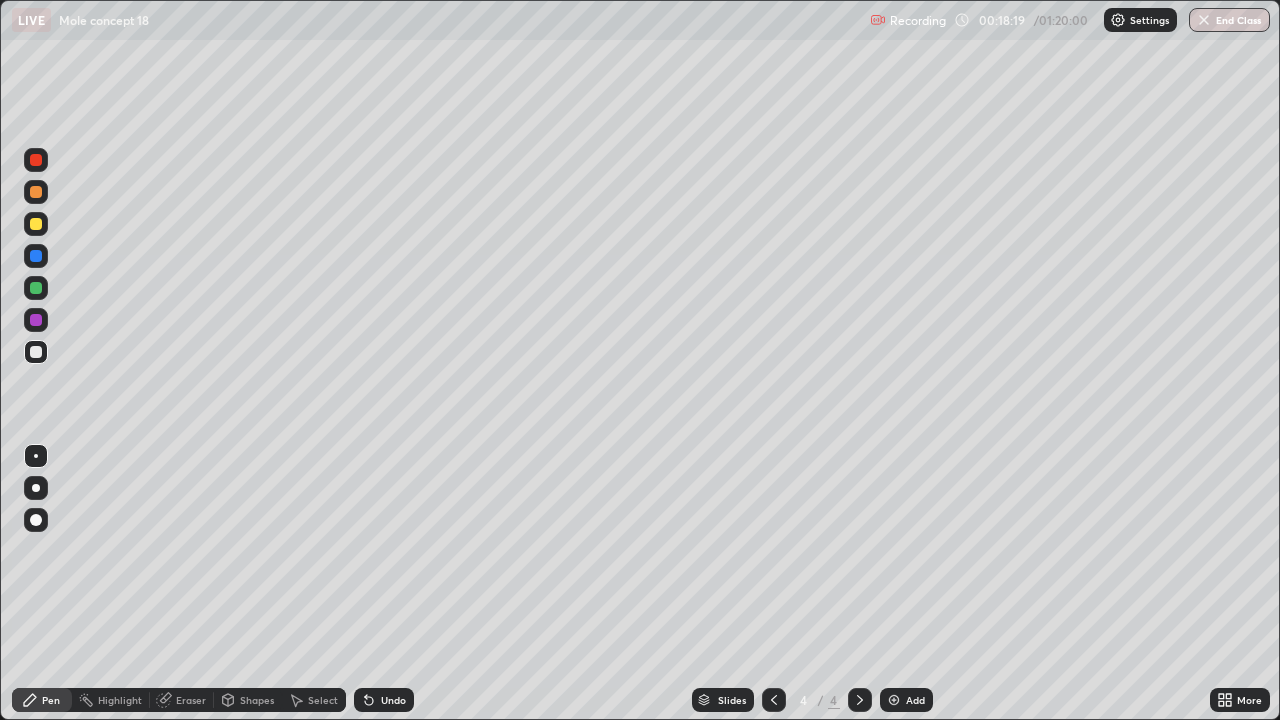 click 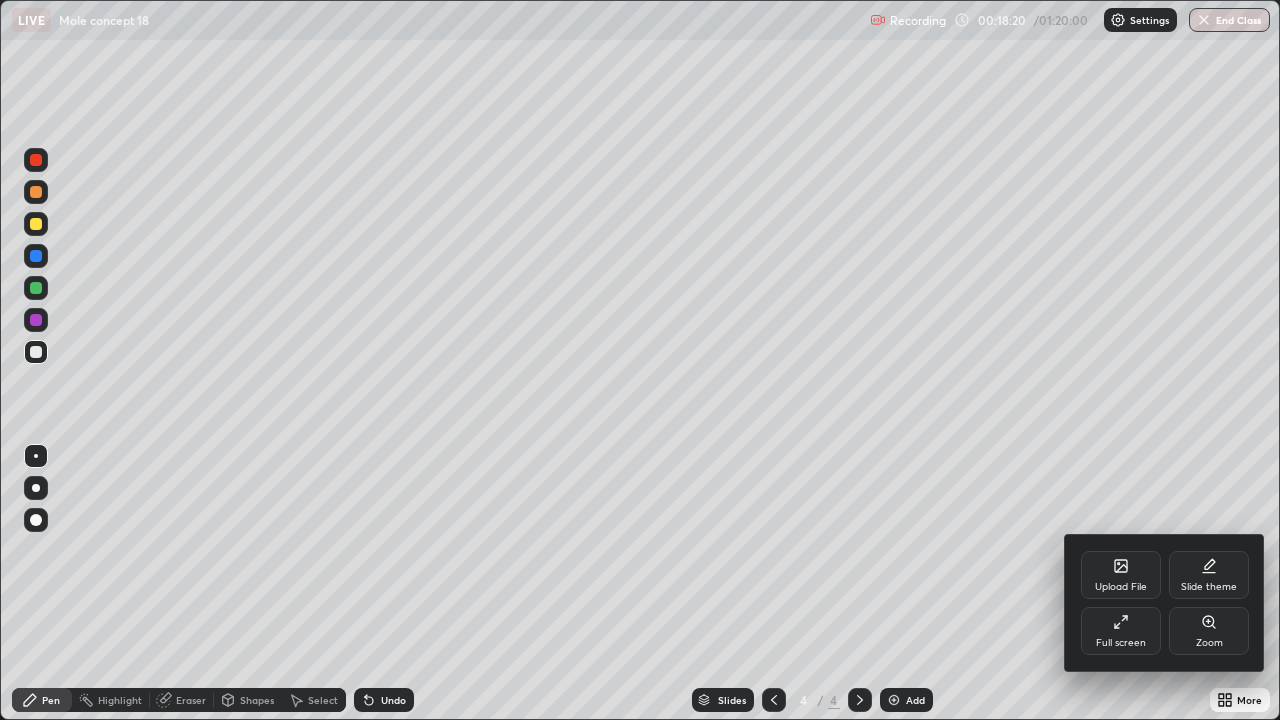 click on "Full screen" at bounding box center (1121, 643) 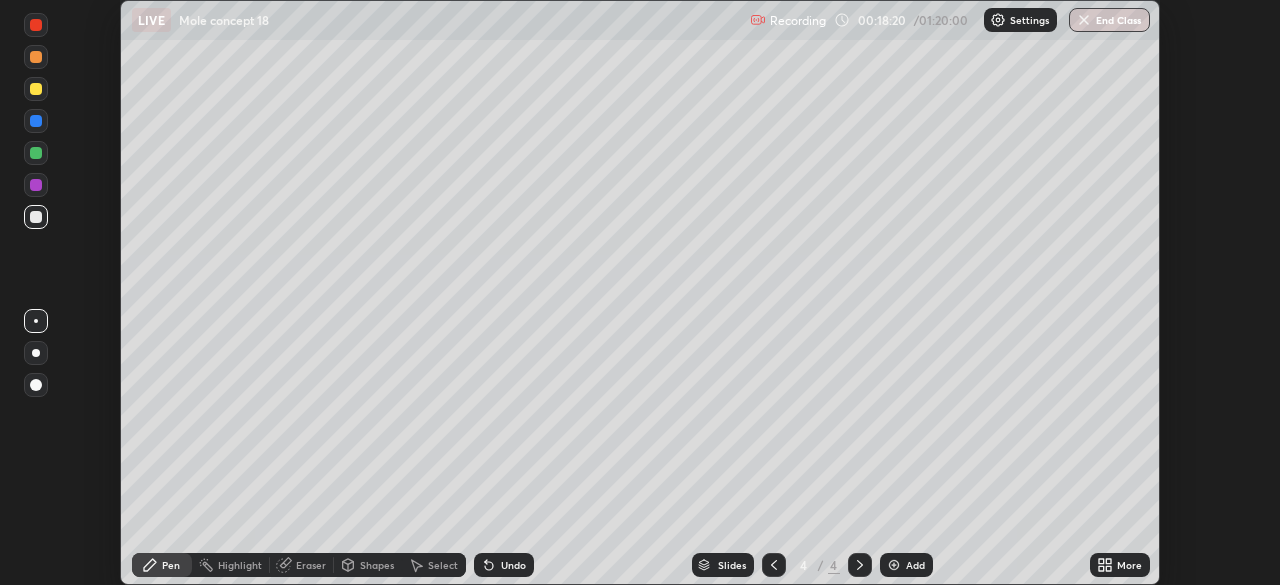 scroll, scrollTop: 585, scrollLeft: 1280, axis: both 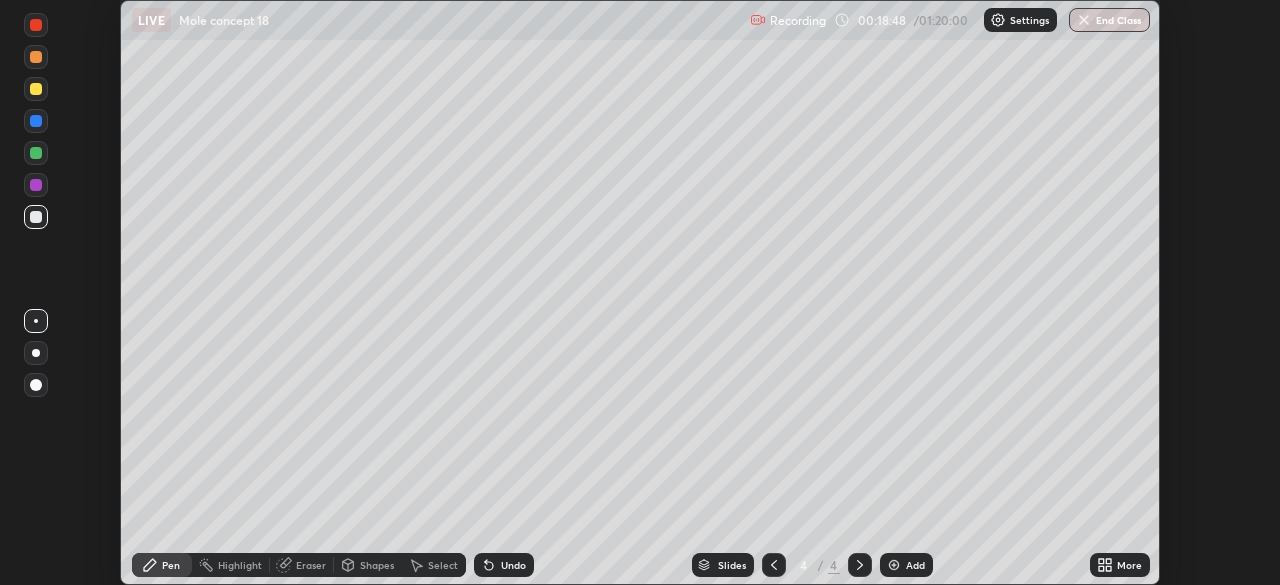 click on "Undo" at bounding box center (513, 565) 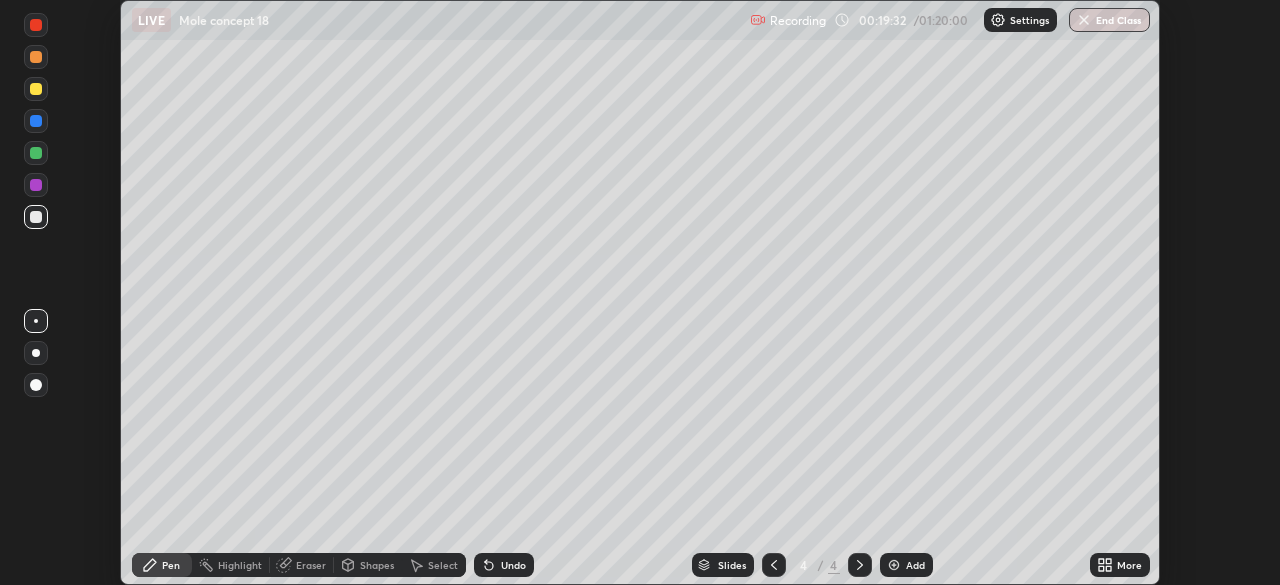 click on "Select" at bounding box center (434, 565) 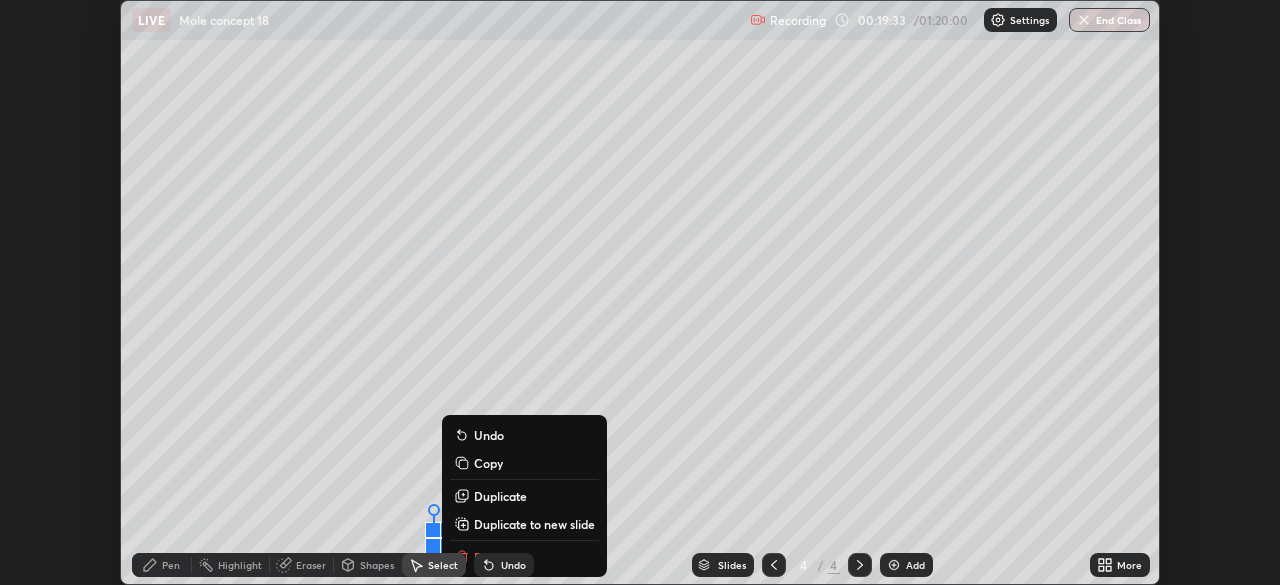 click at bounding box center (433, 530) 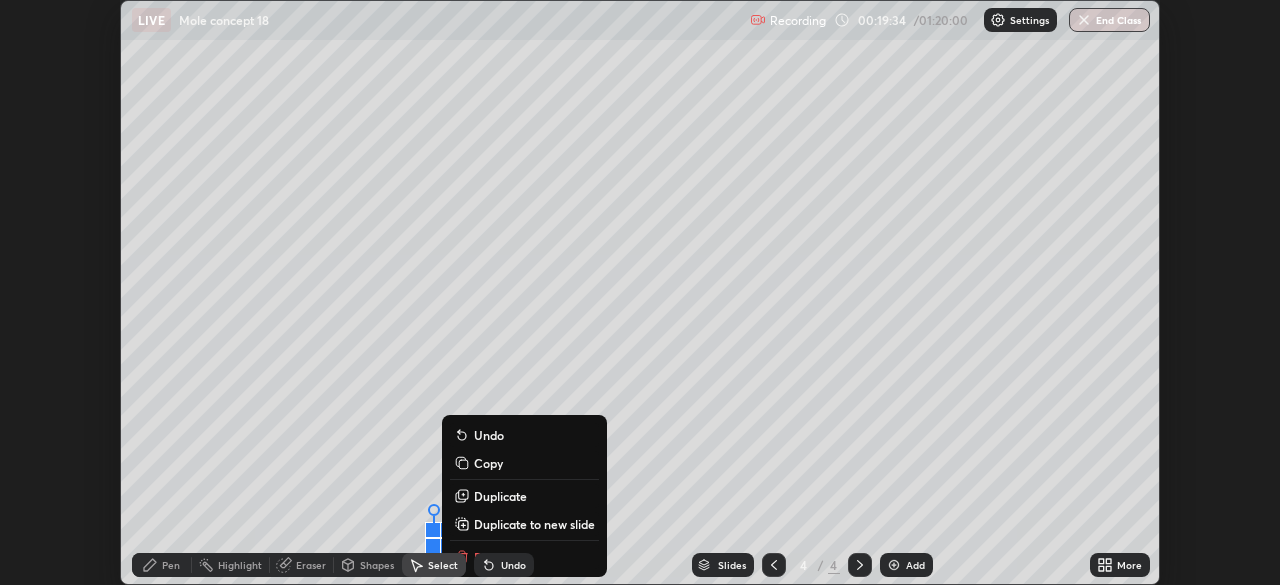 click 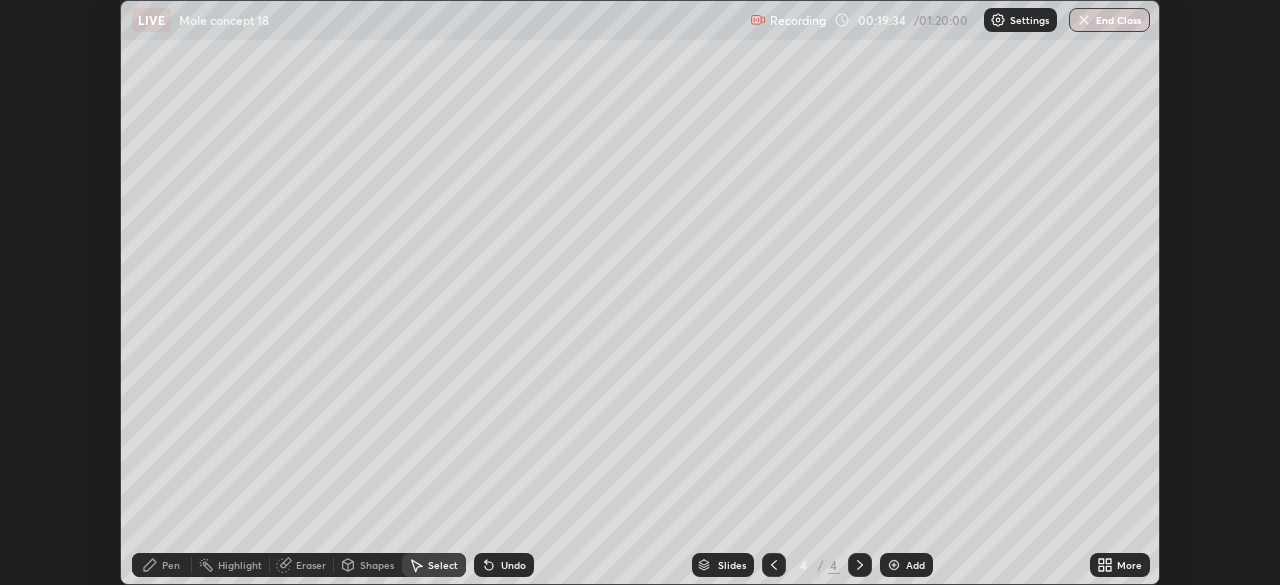 click 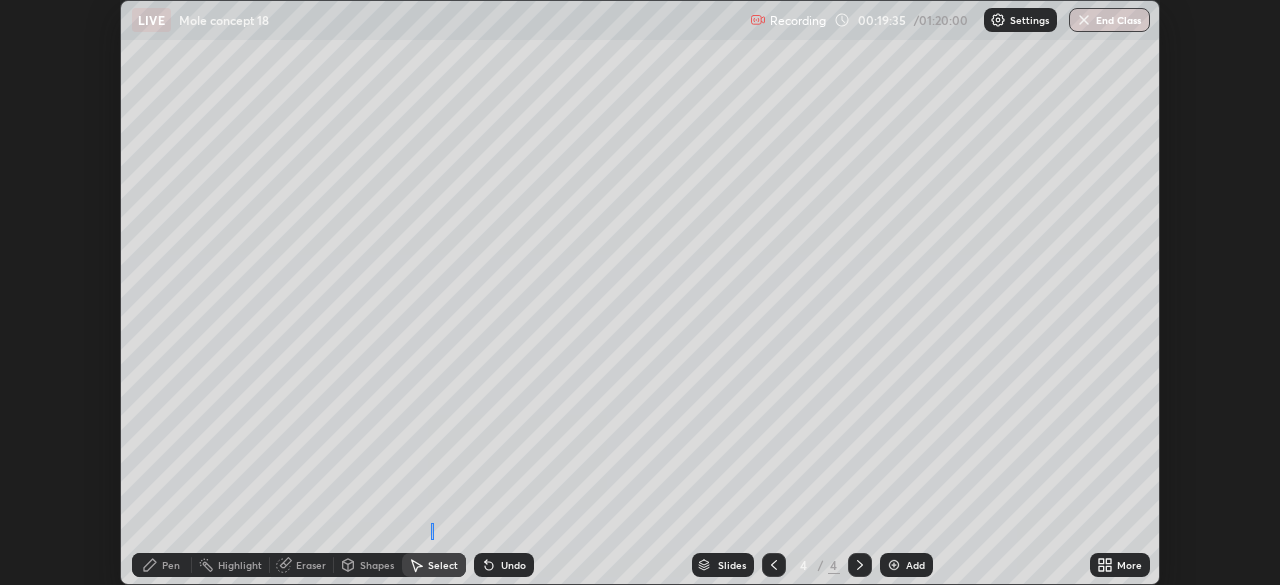 click on "0 ° Undo Copy Duplicate Duplicate to new slide Delete" at bounding box center [640, 292] 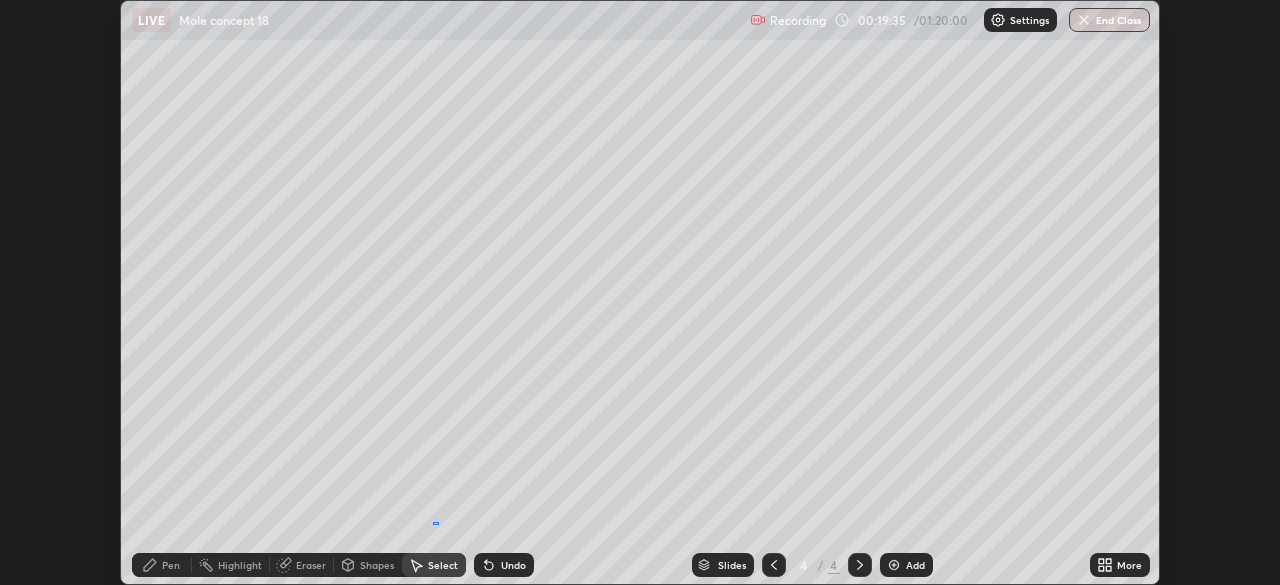 click on "0 ° Undo Copy Duplicate Duplicate to new slide Delete" at bounding box center (640, 292) 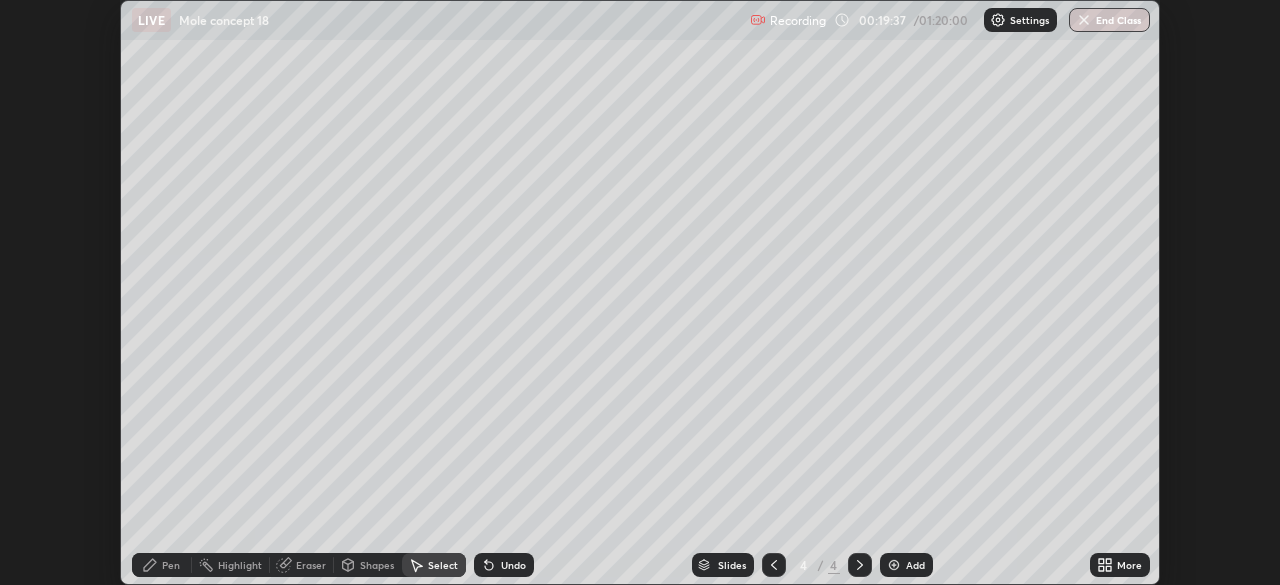 click on "Pen" at bounding box center [162, 565] 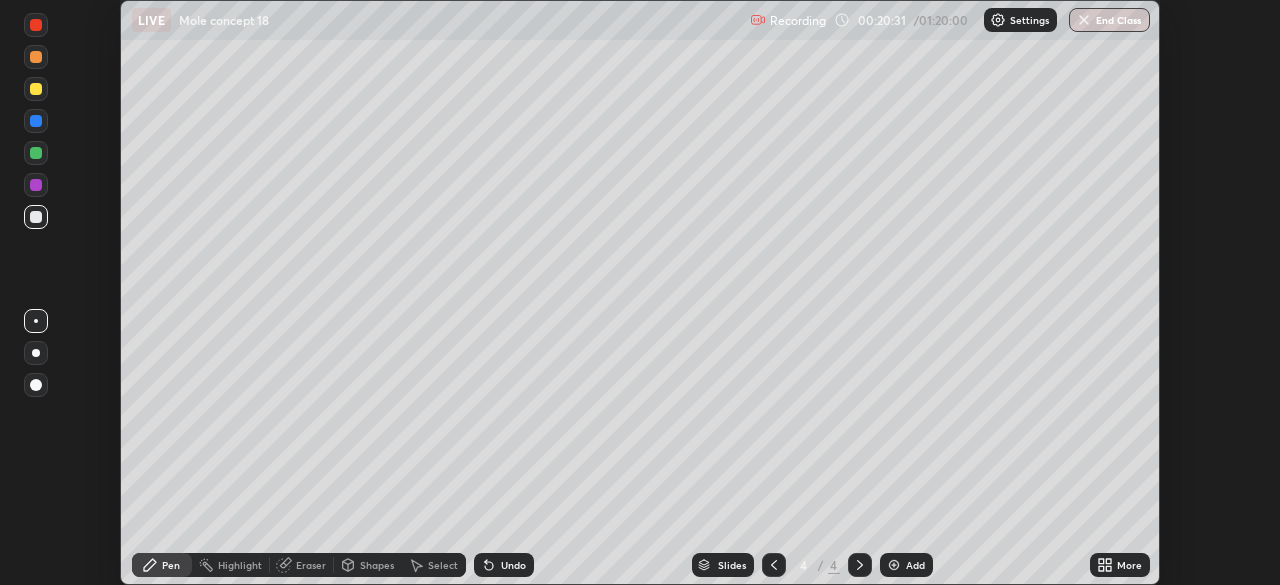 click on "Shapes" at bounding box center [368, 565] 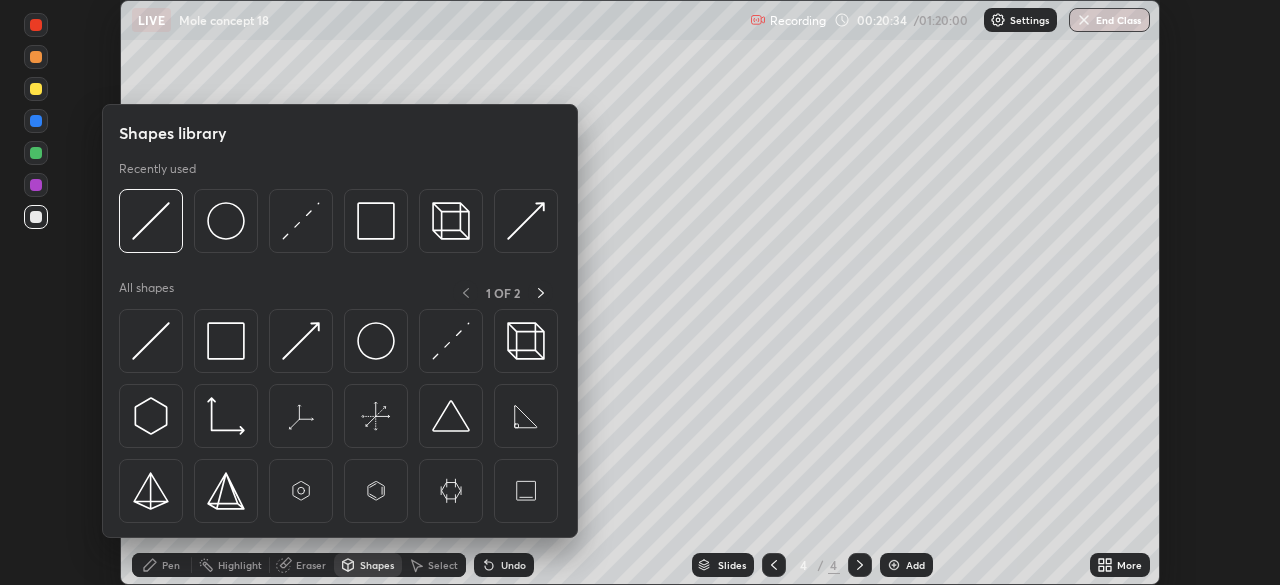 click on "Shapes" at bounding box center (377, 565) 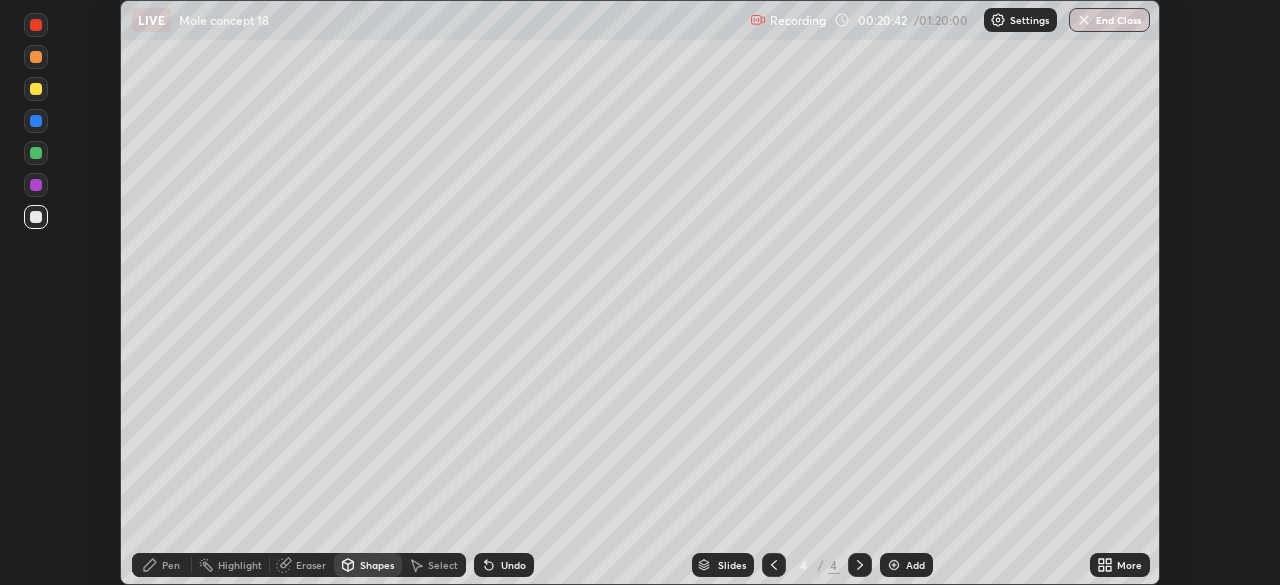 click on "Eraser" at bounding box center (311, 565) 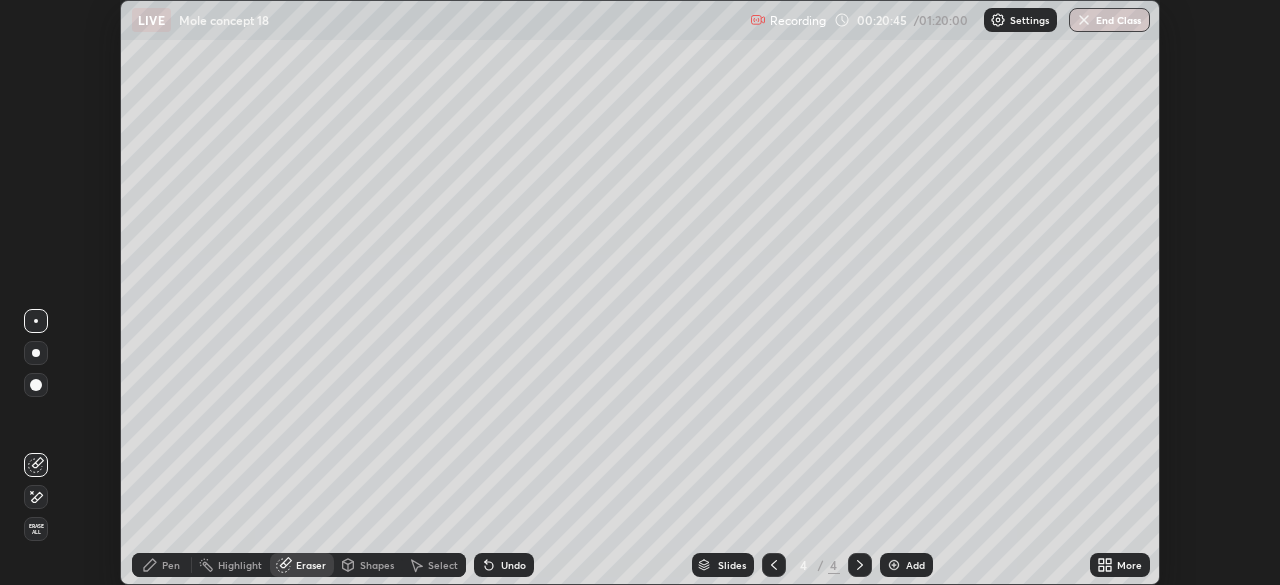 click on "Pen" at bounding box center [171, 565] 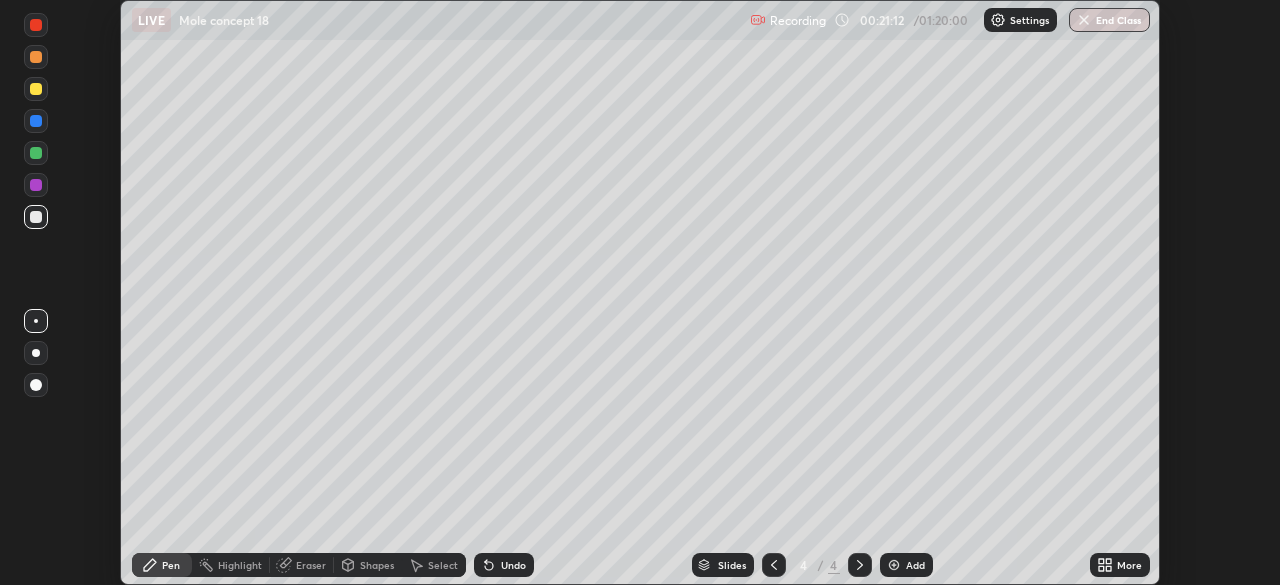 click on "Undo" at bounding box center [513, 565] 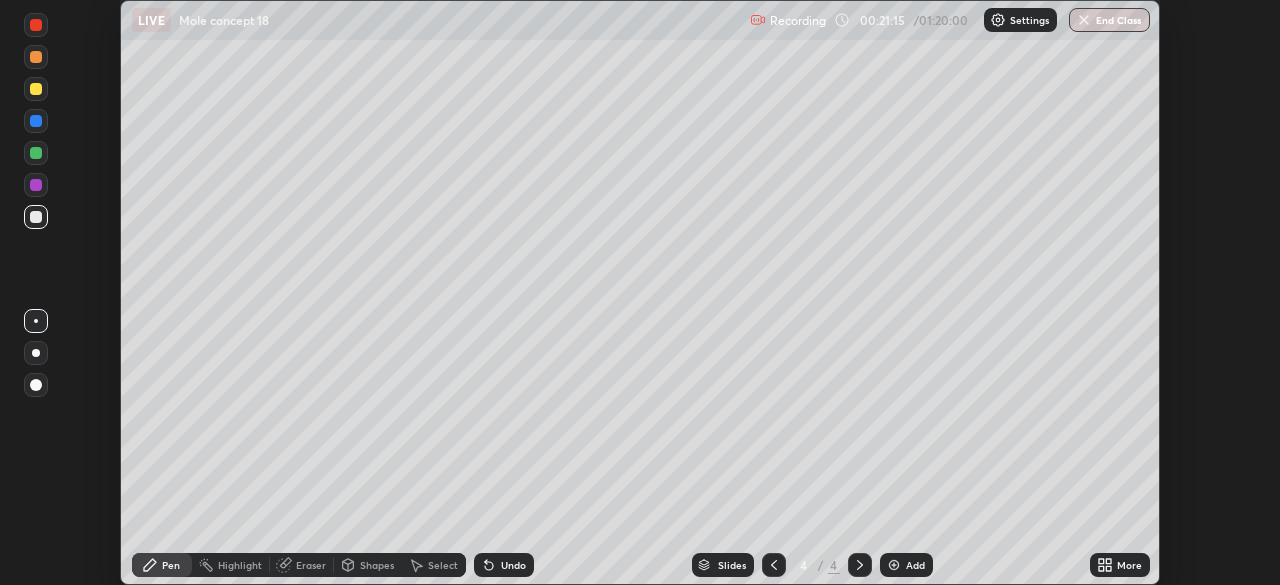 click on "Undo" at bounding box center [513, 565] 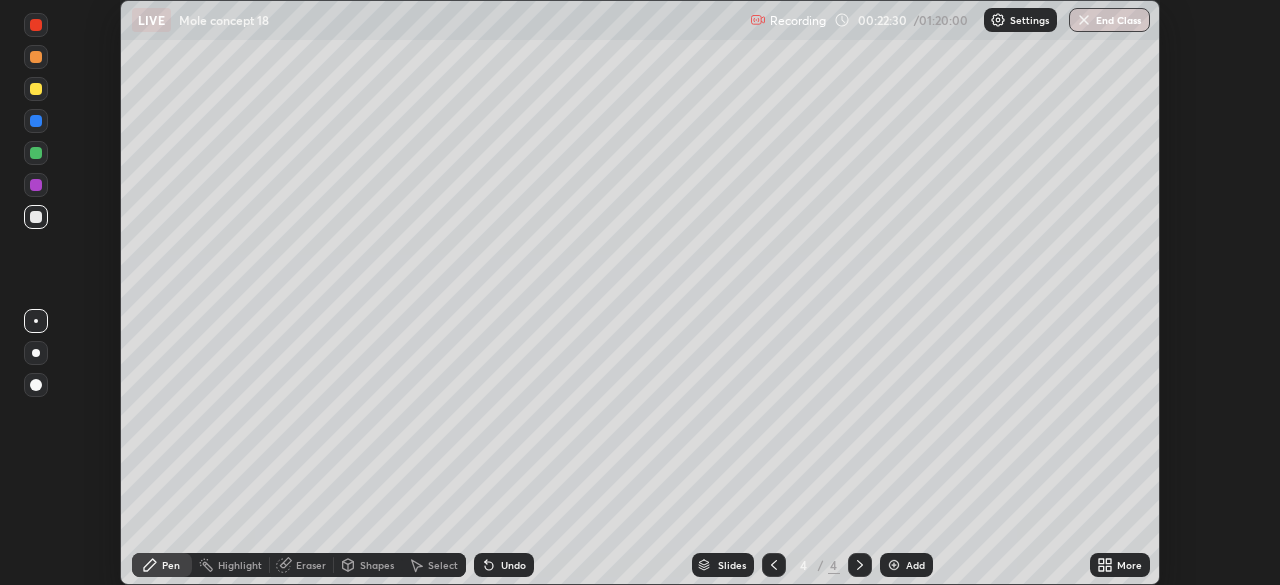 click on "Eraser" at bounding box center (311, 565) 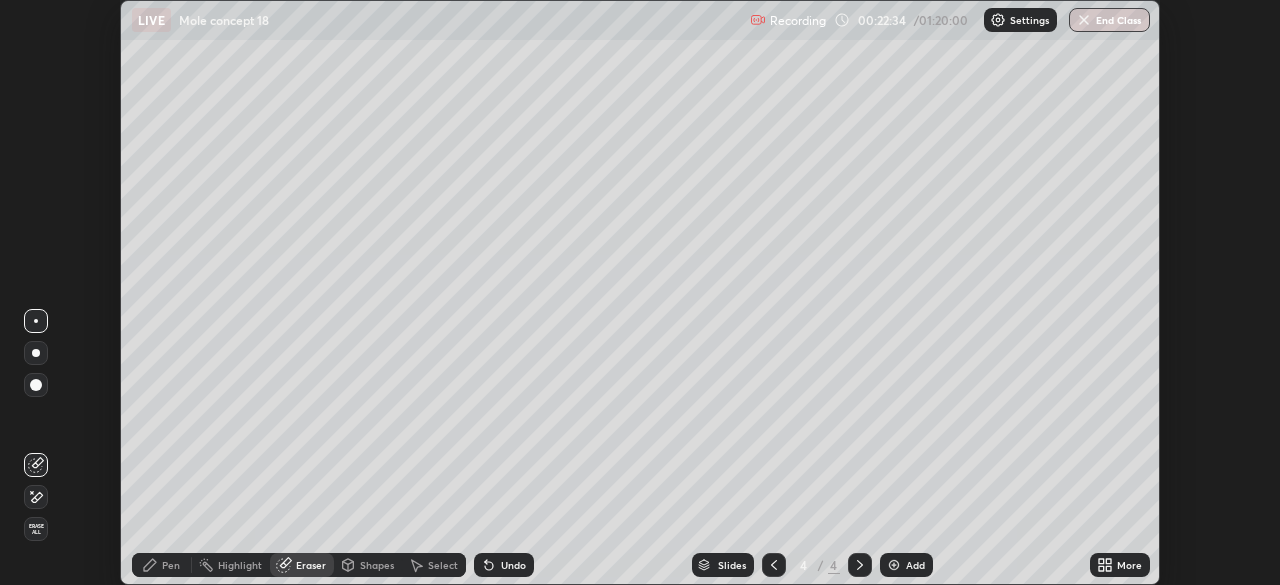 click on "Pen" at bounding box center [171, 565] 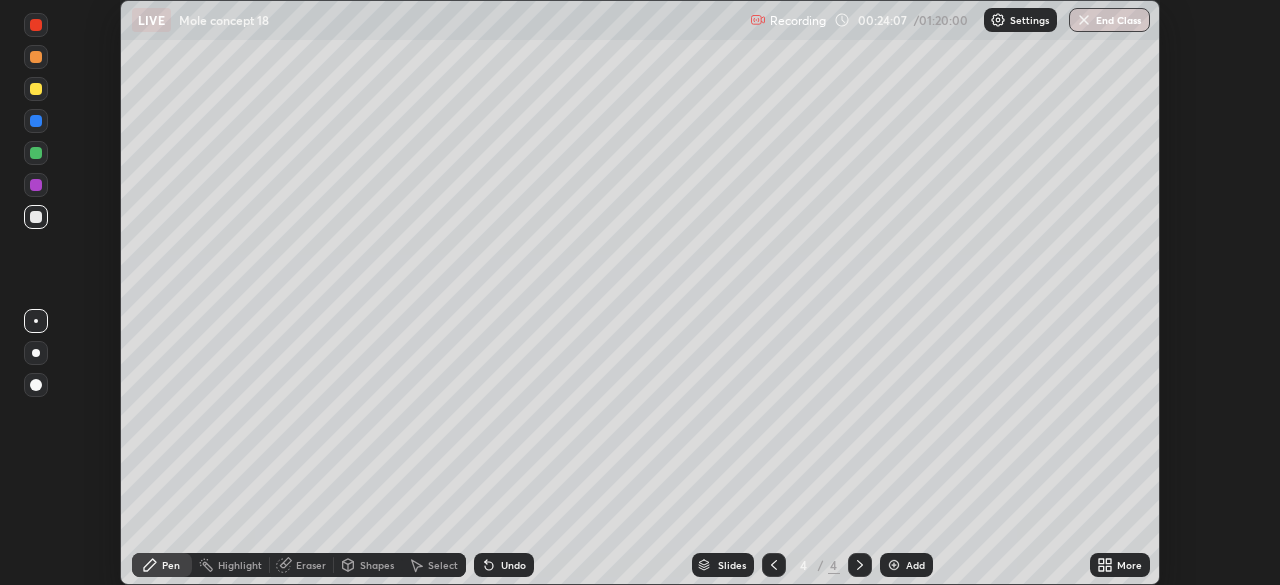 click on "Add" at bounding box center [906, 565] 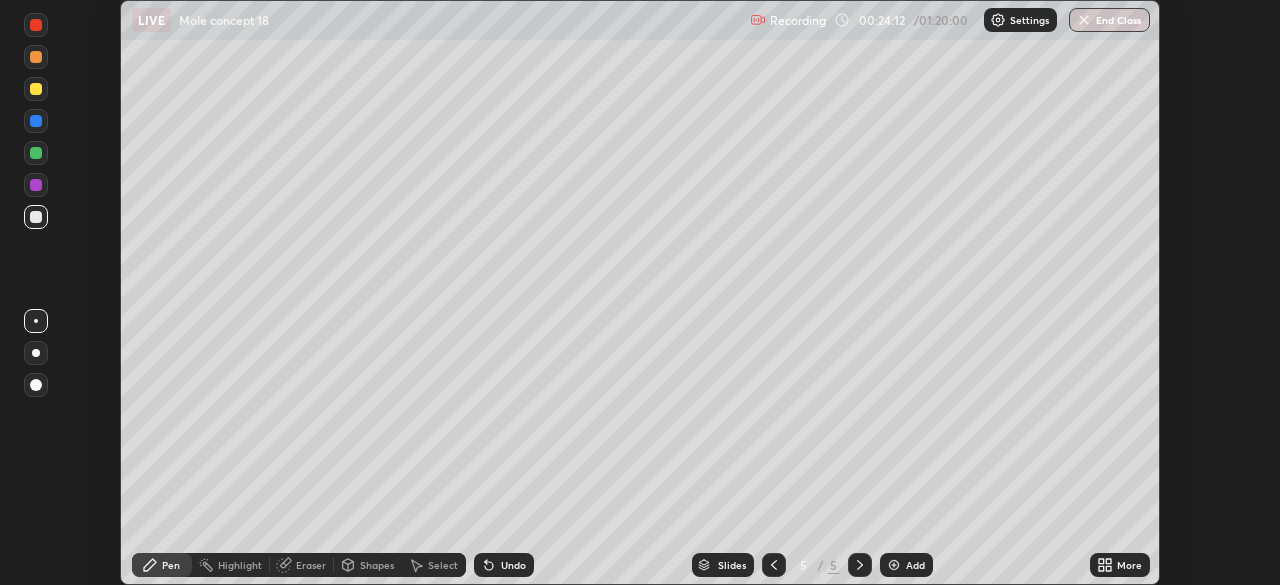 click at bounding box center [36, 89] 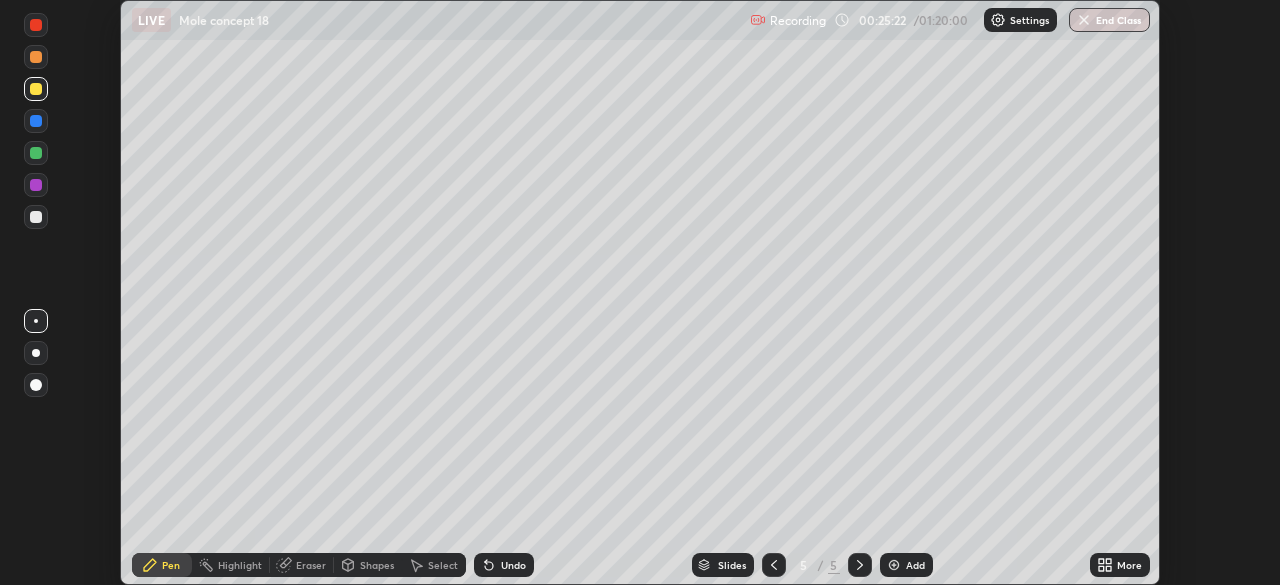 click on "Undo" at bounding box center [513, 565] 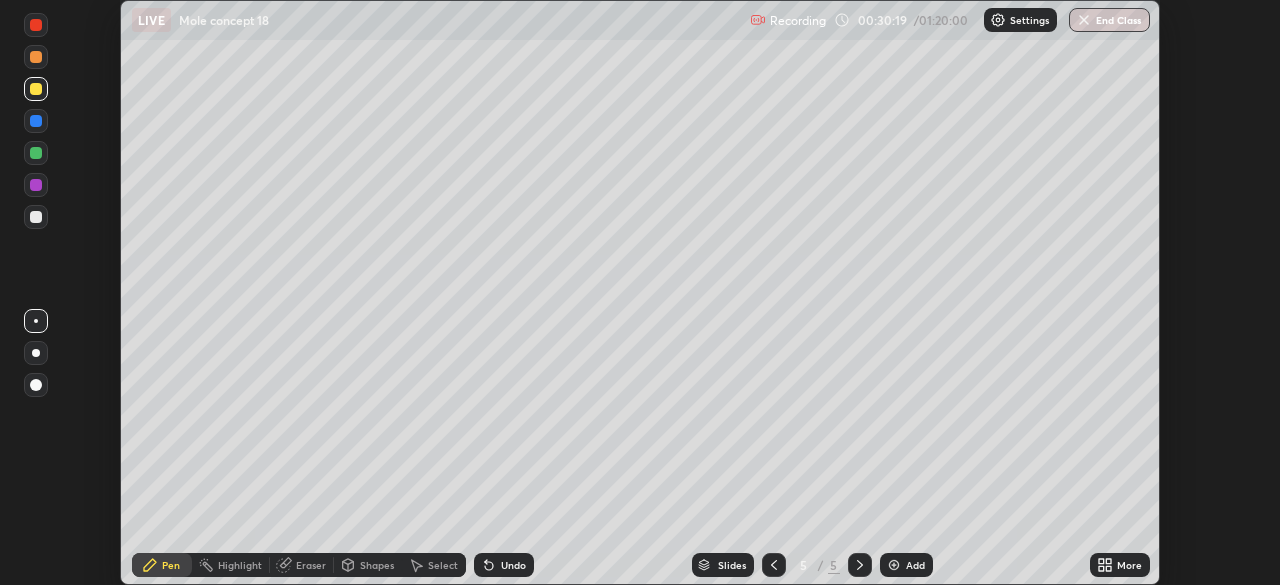 click on "Select" at bounding box center [434, 565] 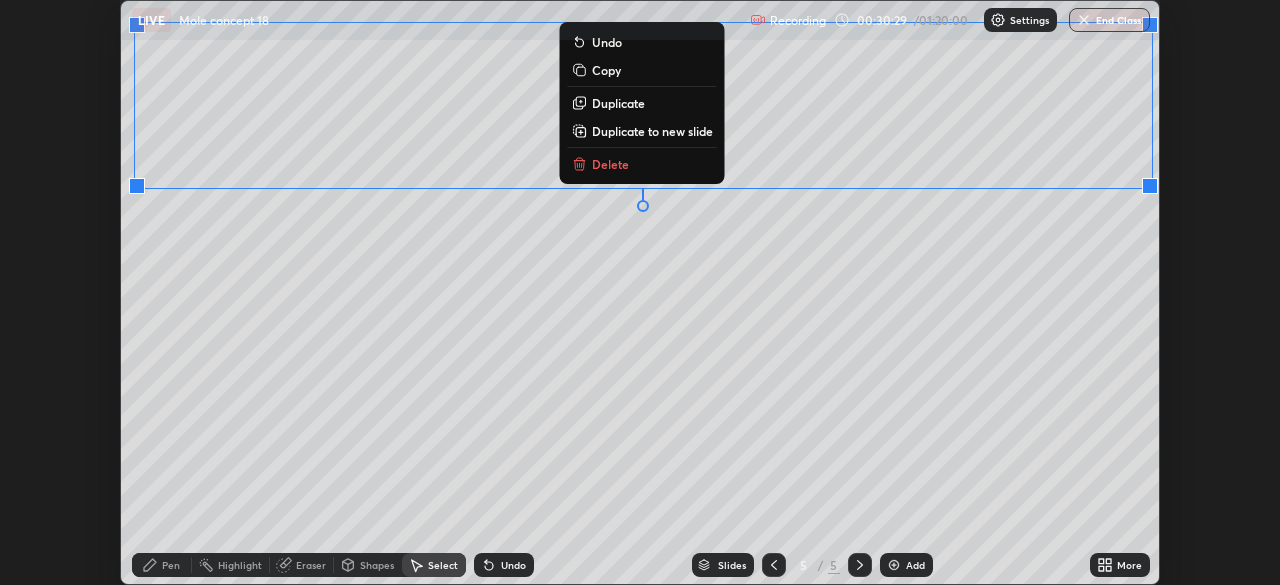 click on "Pen" at bounding box center [171, 565] 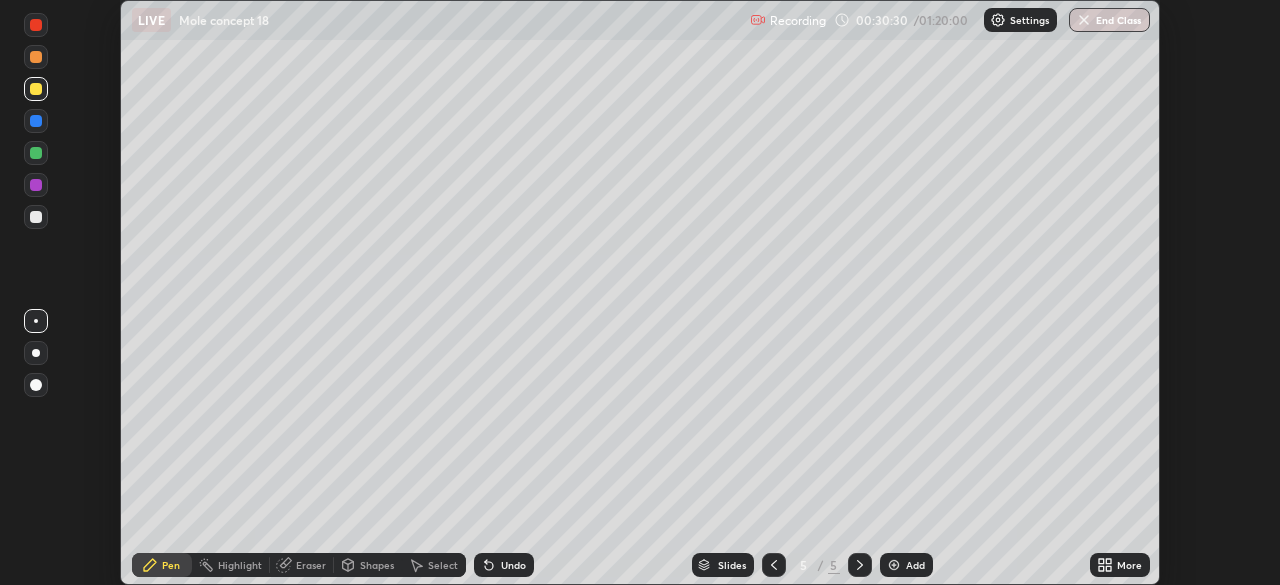 click at bounding box center (36, 217) 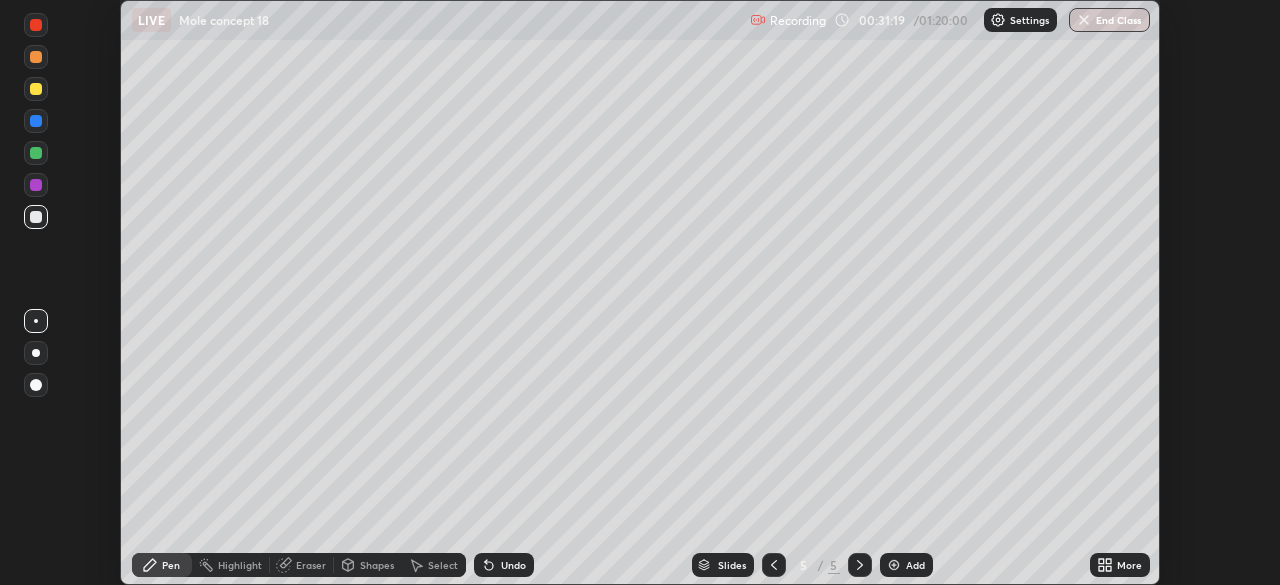 click 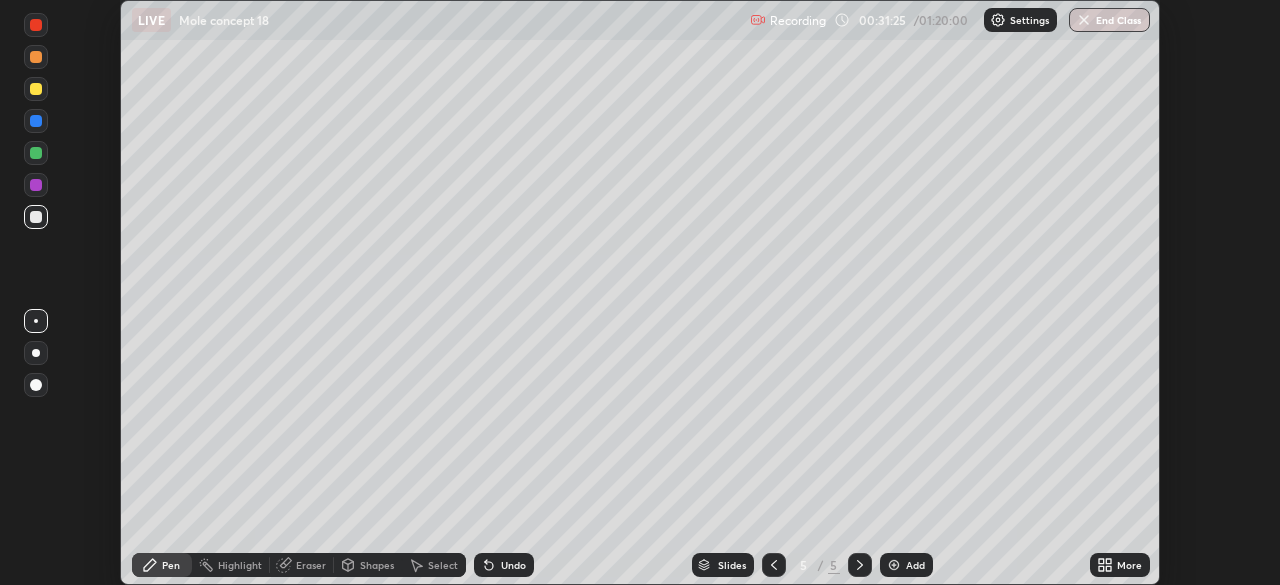 click at bounding box center [36, 353] 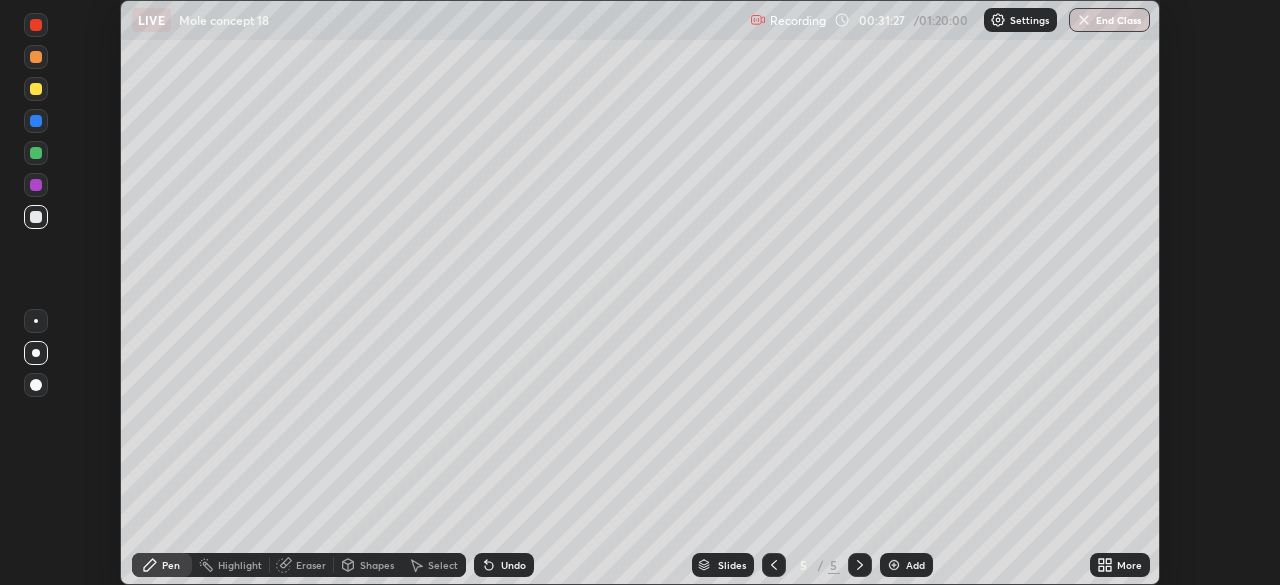 click at bounding box center [36, 321] 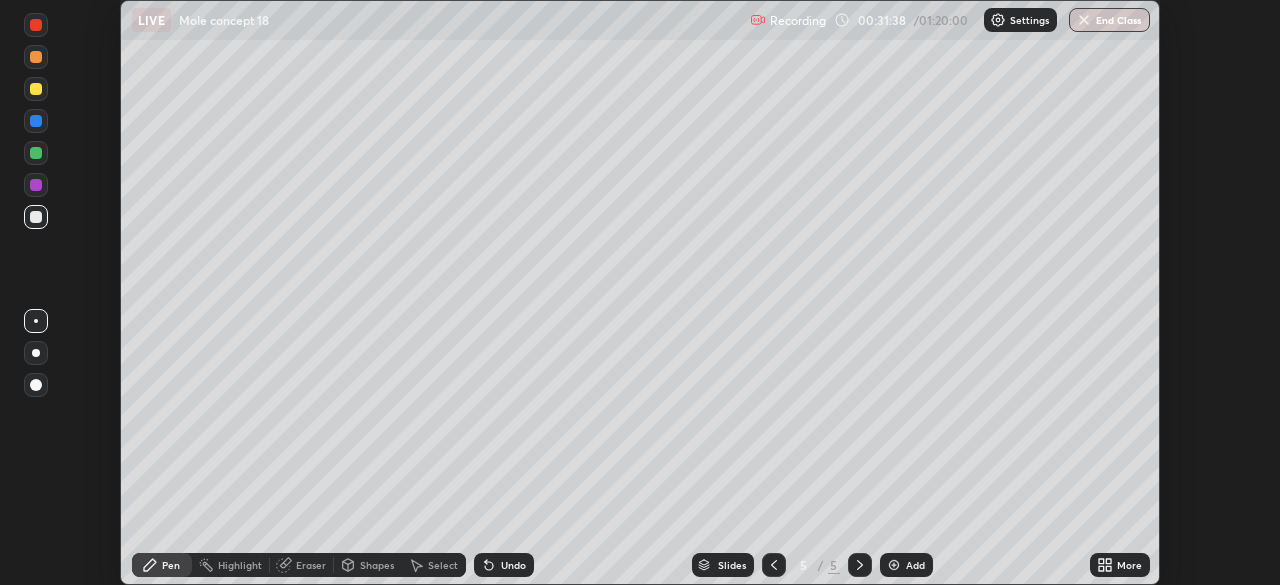 click 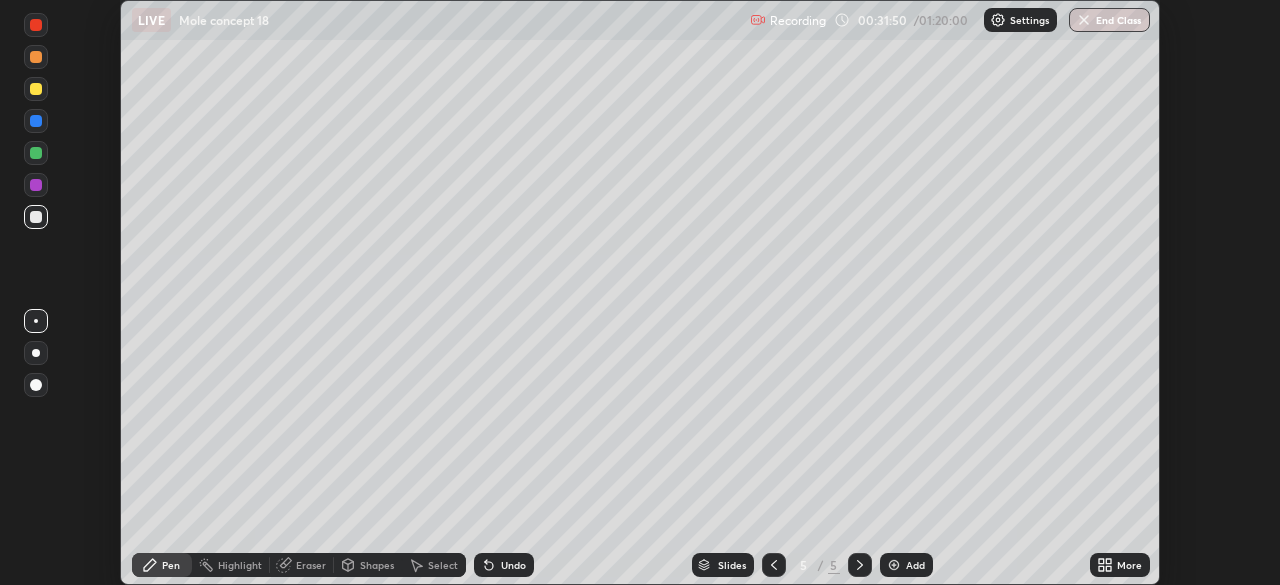 click on "Eraser" at bounding box center [311, 565] 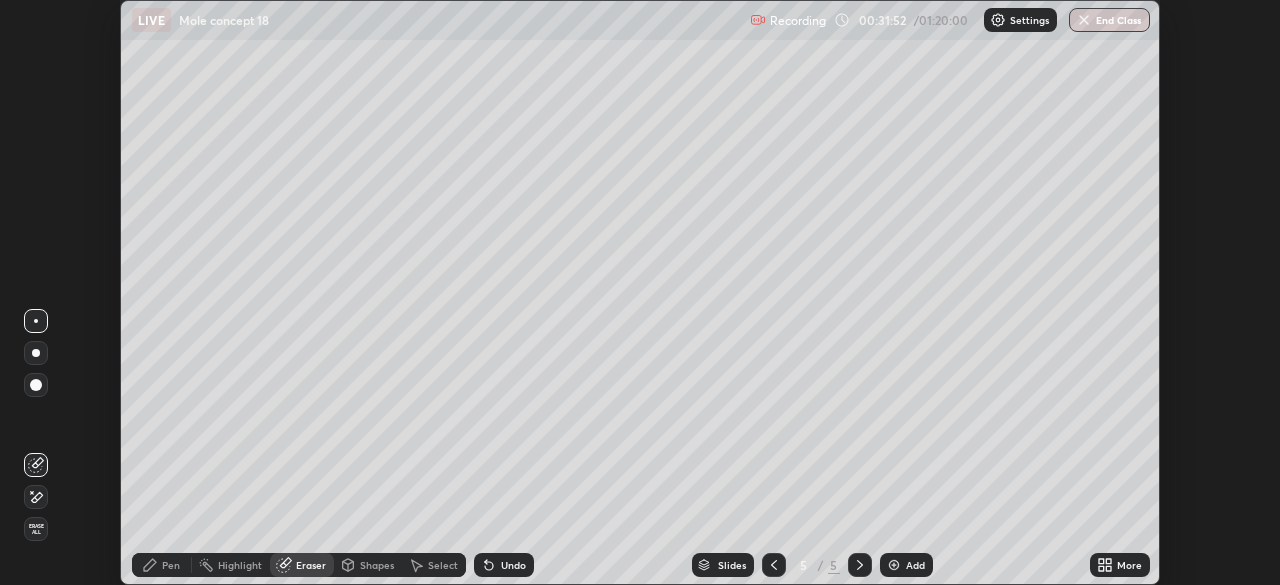 click on "Pen" at bounding box center [171, 565] 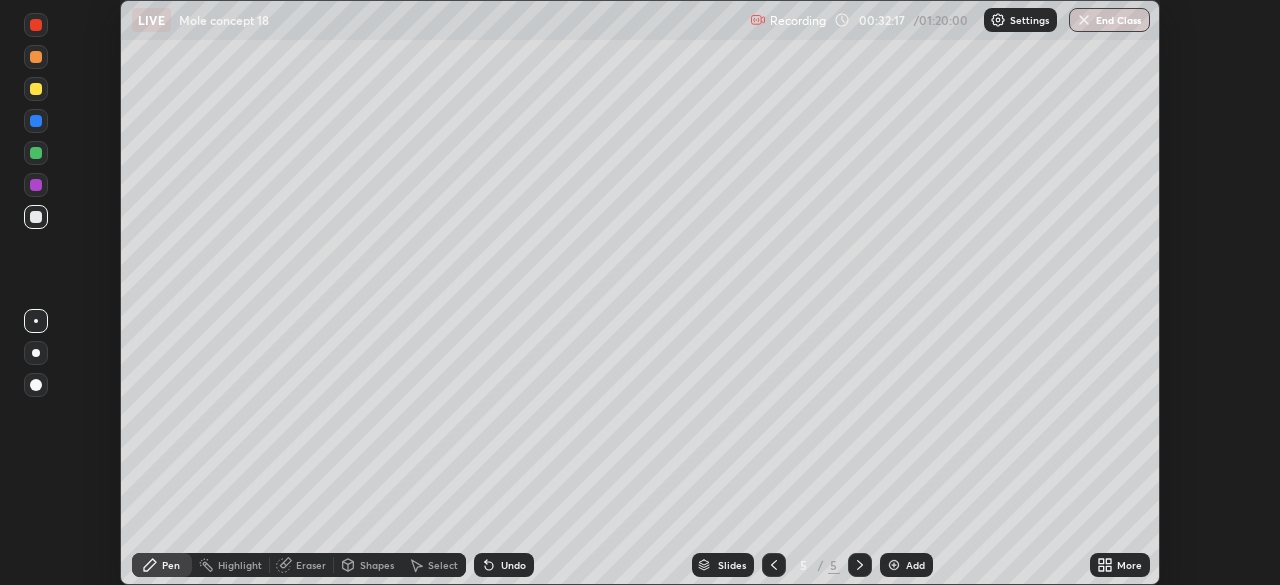 click on "Undo" at bounding box center (513, 565) 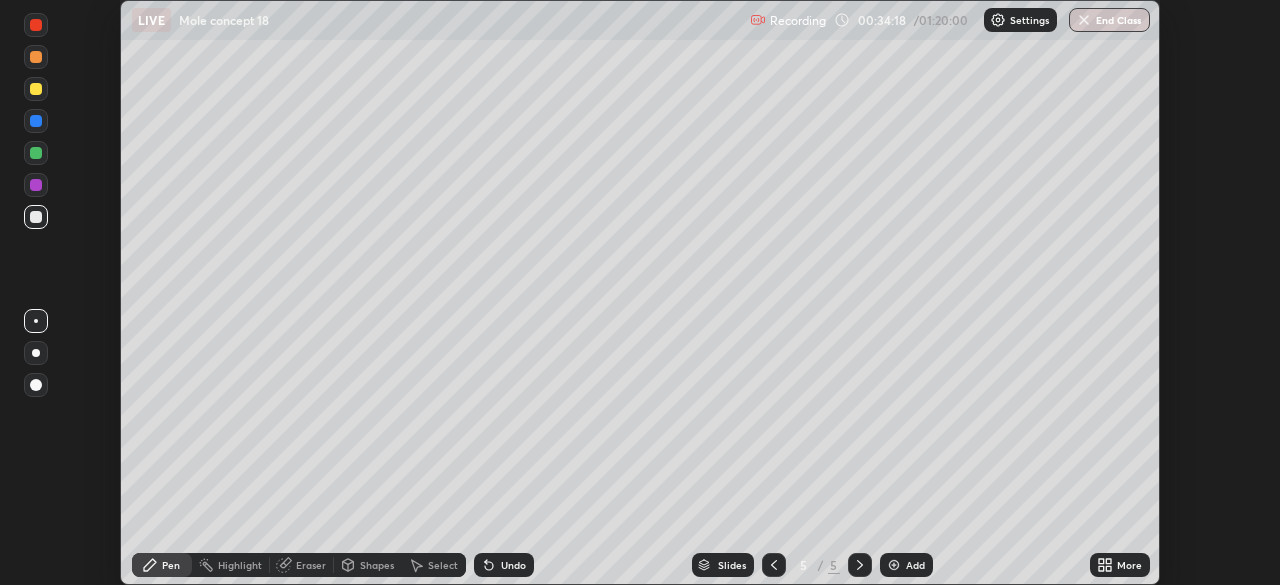 click on "Eraser" at bounding box center (311, 565) 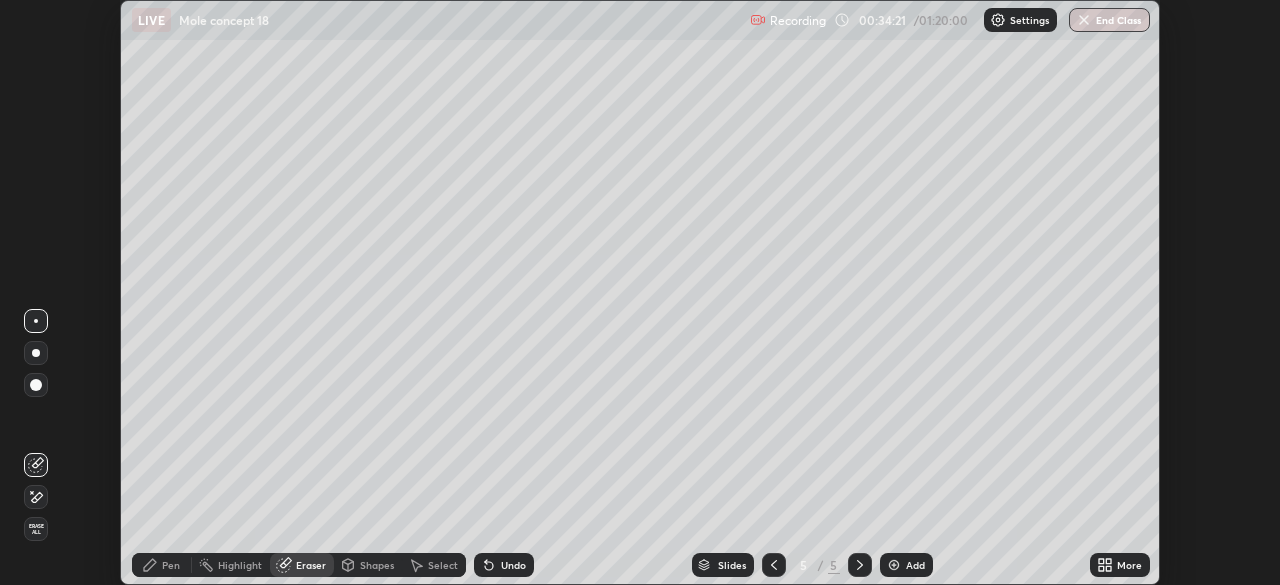 click on "Pen" at bounding box center (162, 565) 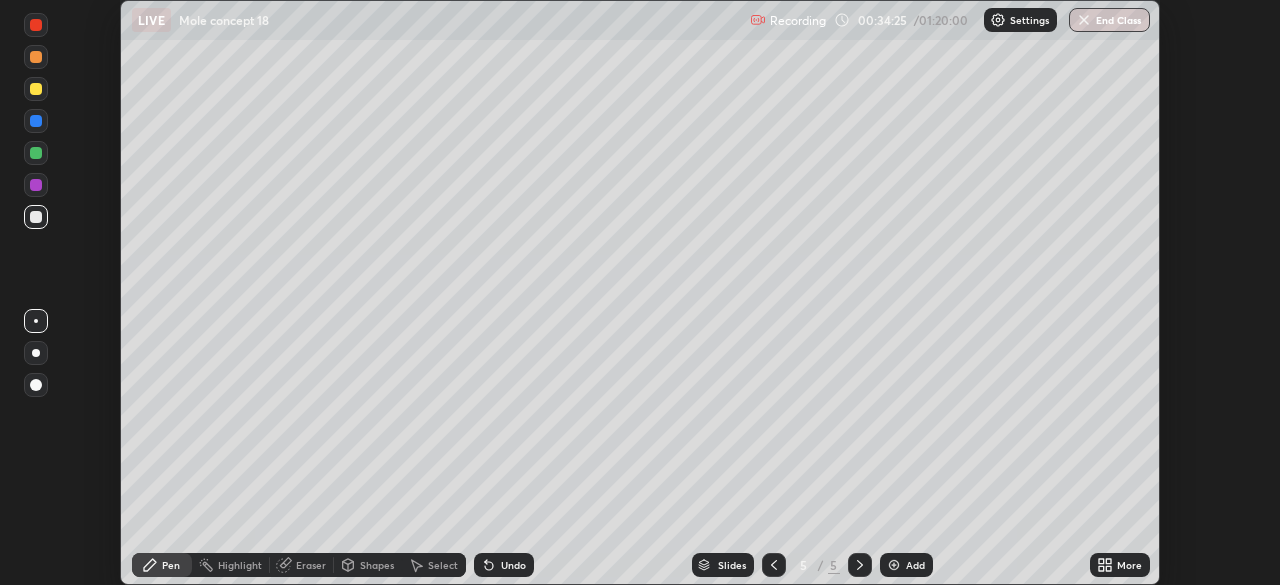 click on "Eraser" at bounding box center [311, 565] 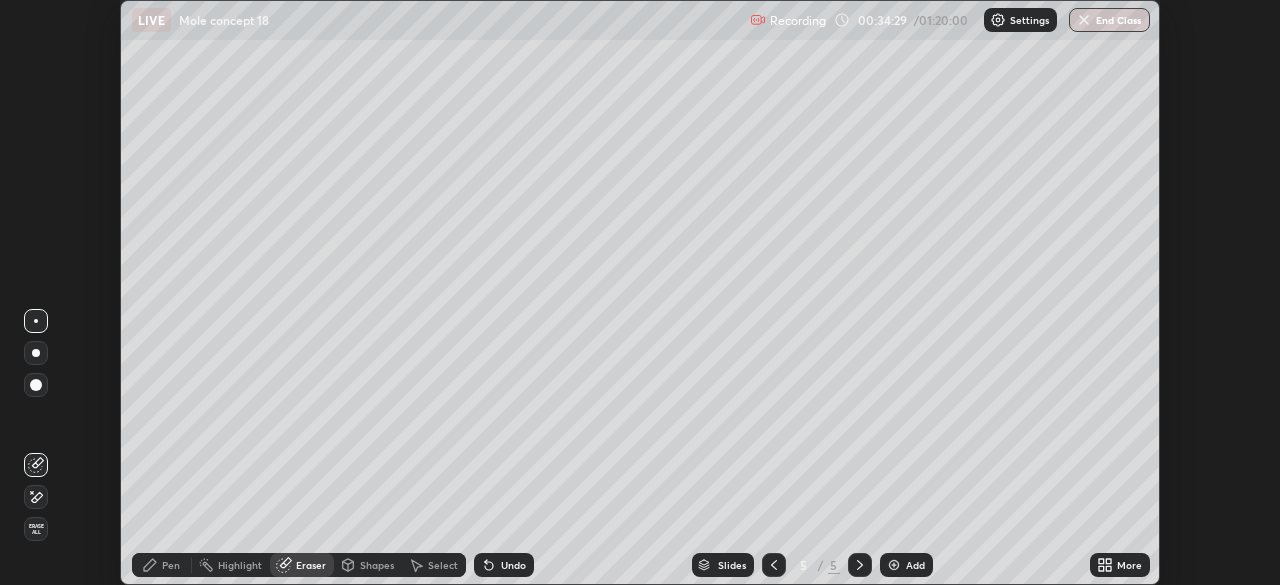 click on "Pen" at bounding box center [171, 565] 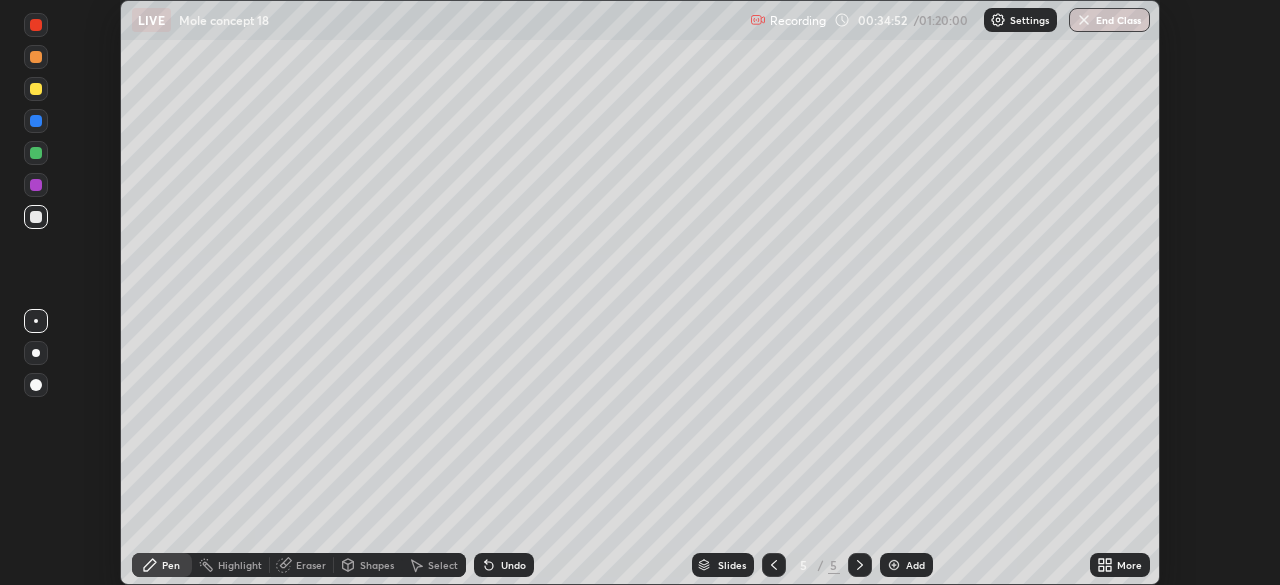 click on "Add" at bounding box center (906, 565) 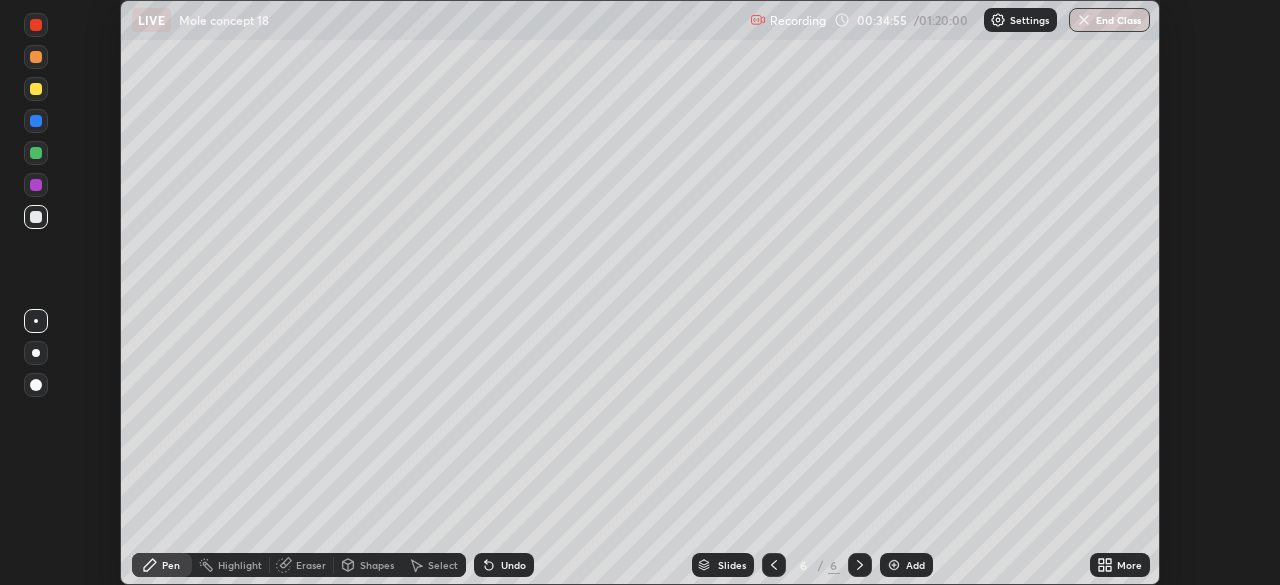 click at bounding box center [36, 89] 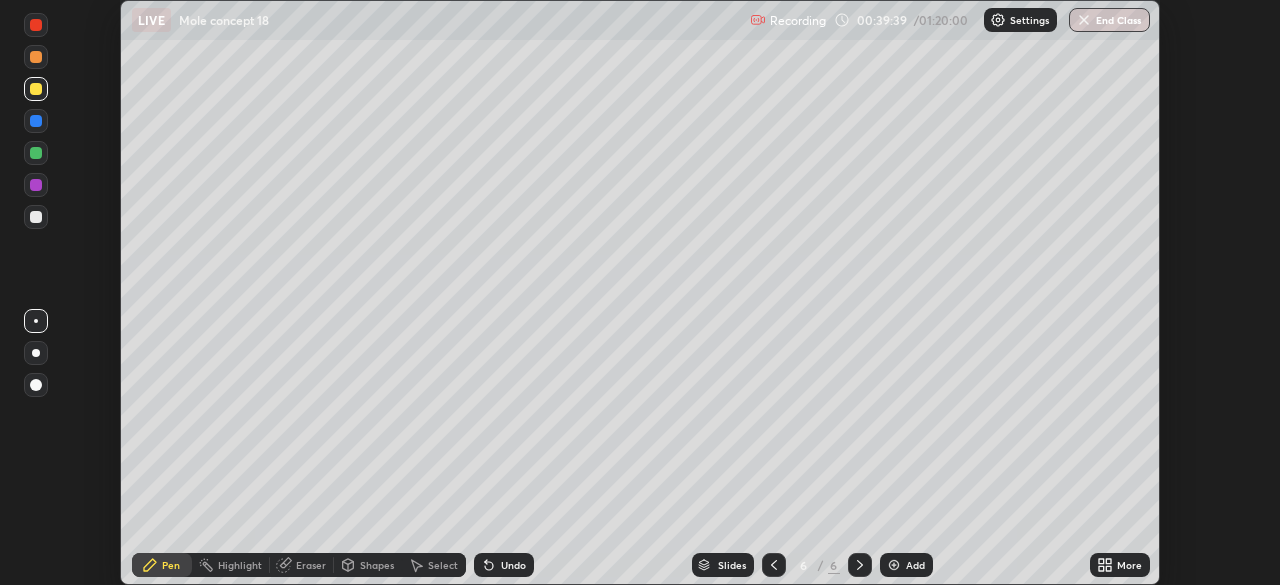 click 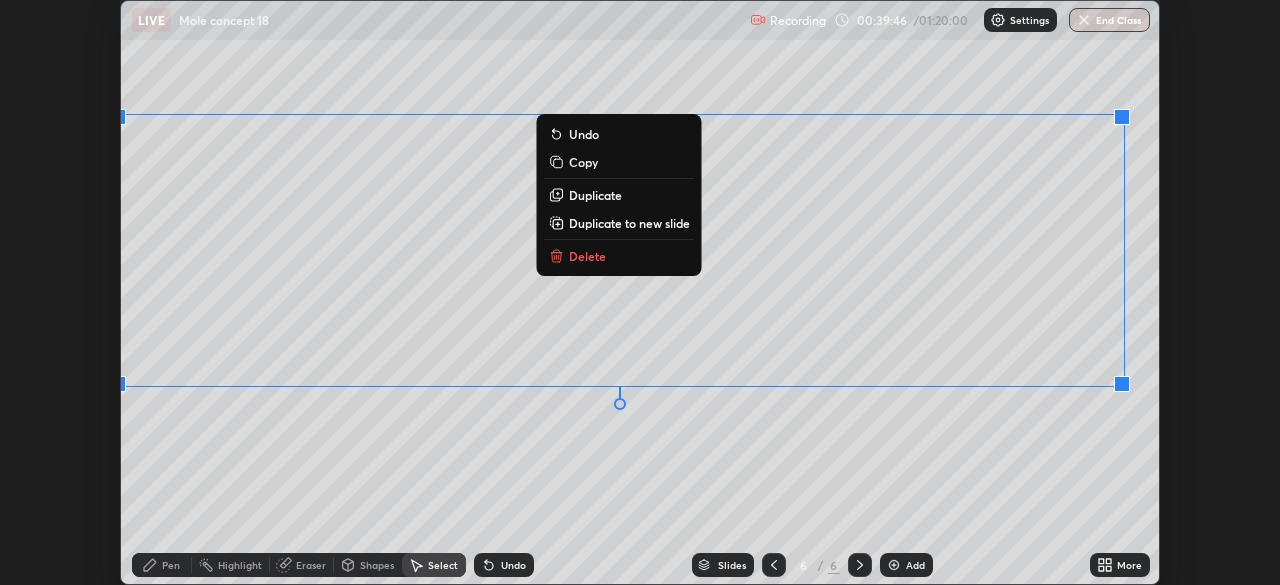 click on "0 ° Undo Copy Duplicate Duplicate to new slide Delete" at bounding box center (640, 292) 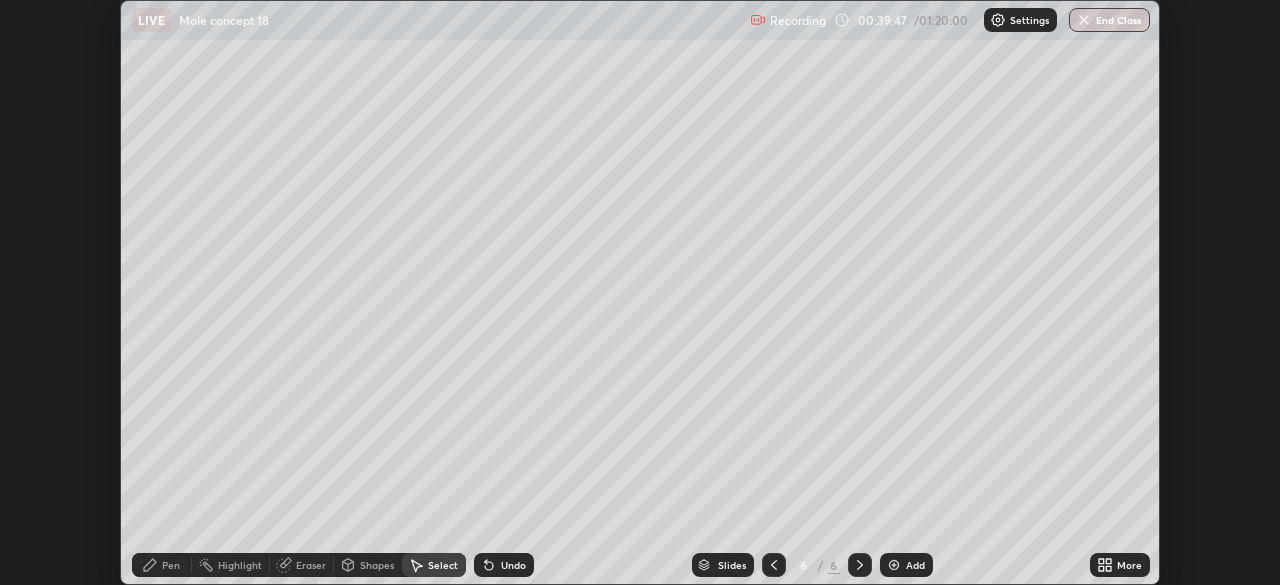 click on "Eraser" at bounding box center (311, 565) 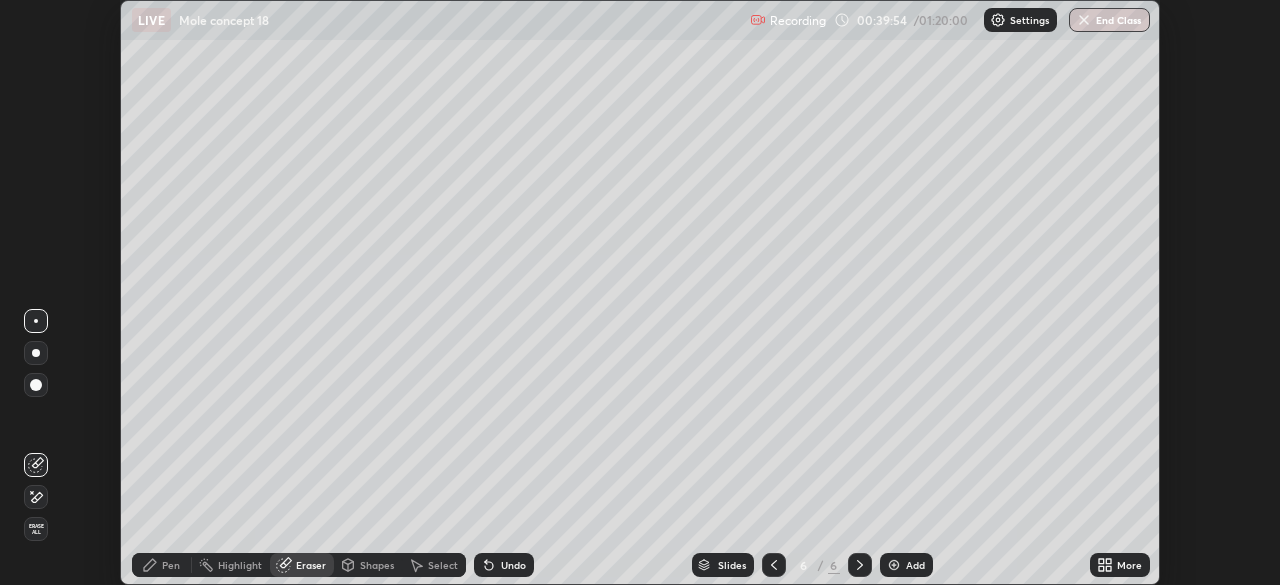 click at bounding box center [36, 385] 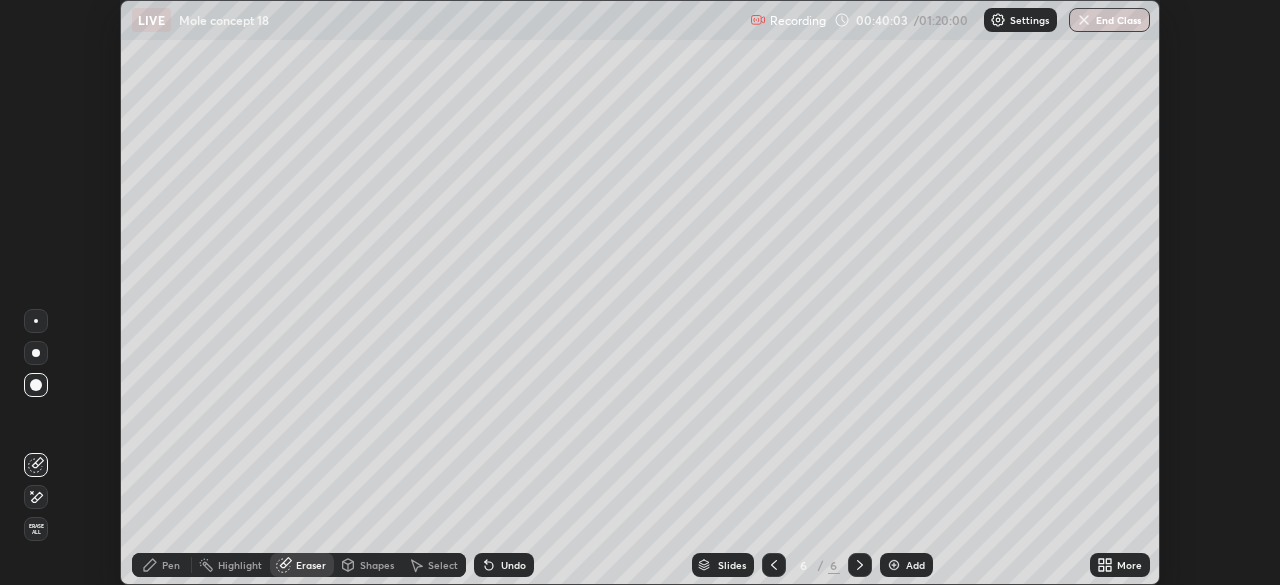 click on "Pen" at bounding box center [162, 565] 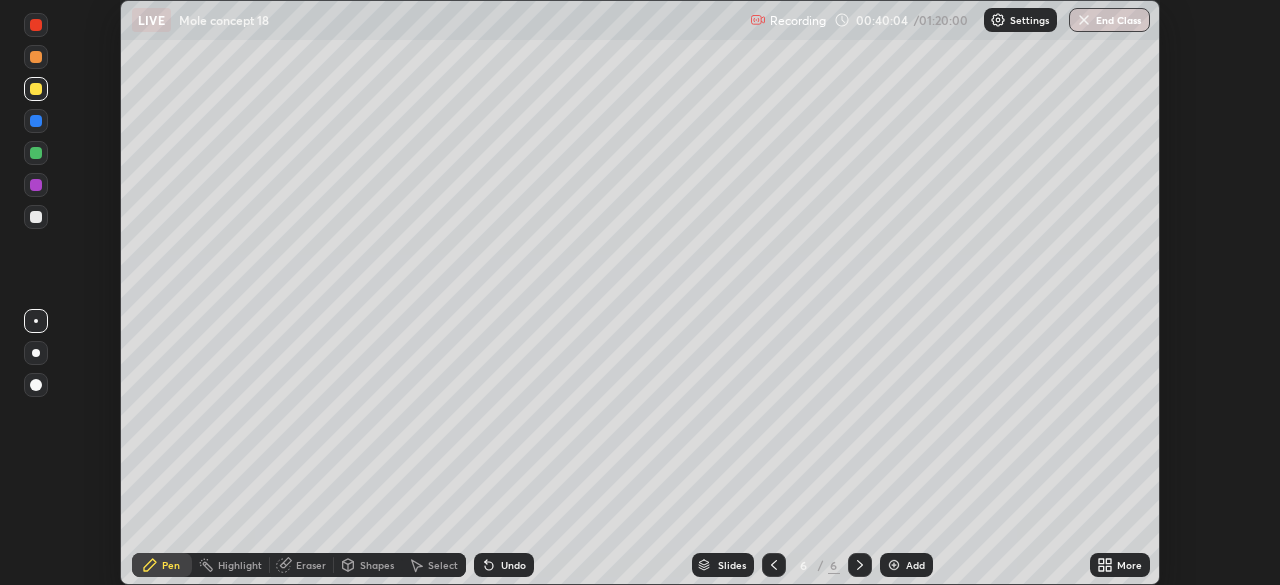 click at bounding box center [36, 217] 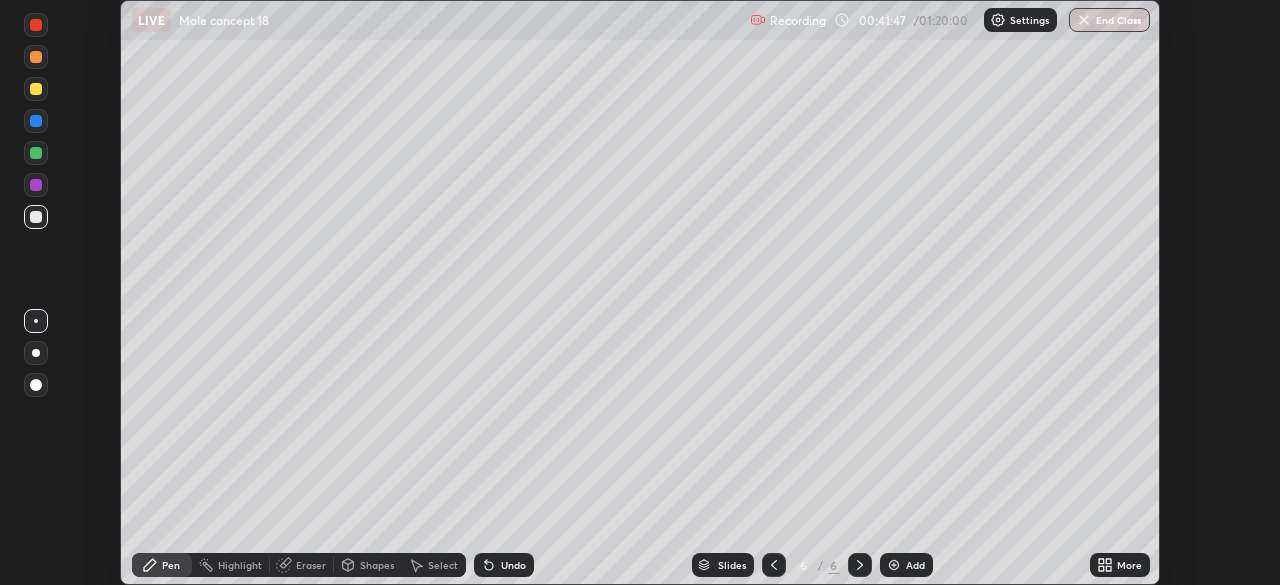 click on "Add" at bounding box center [915, 565] 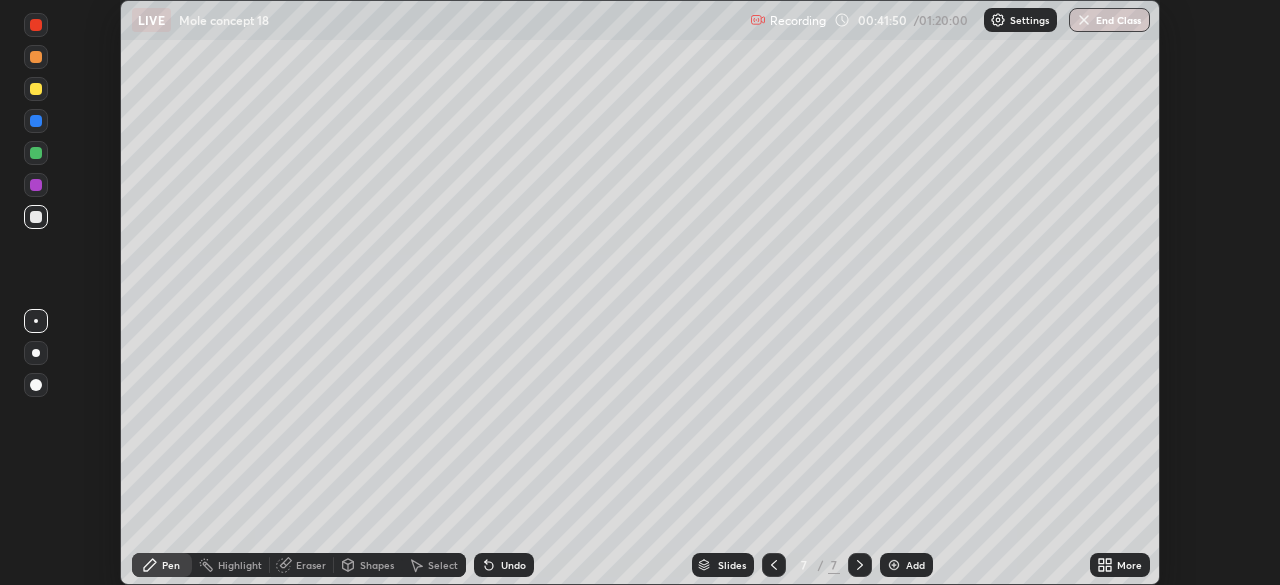 click at bounding box center (36, 89) 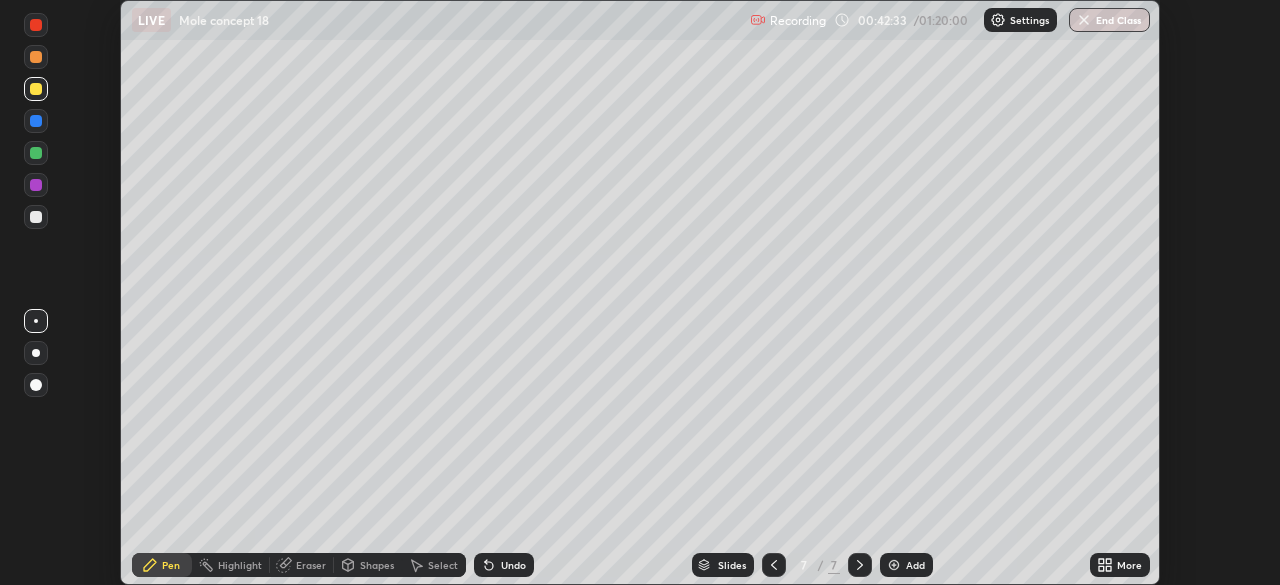 click 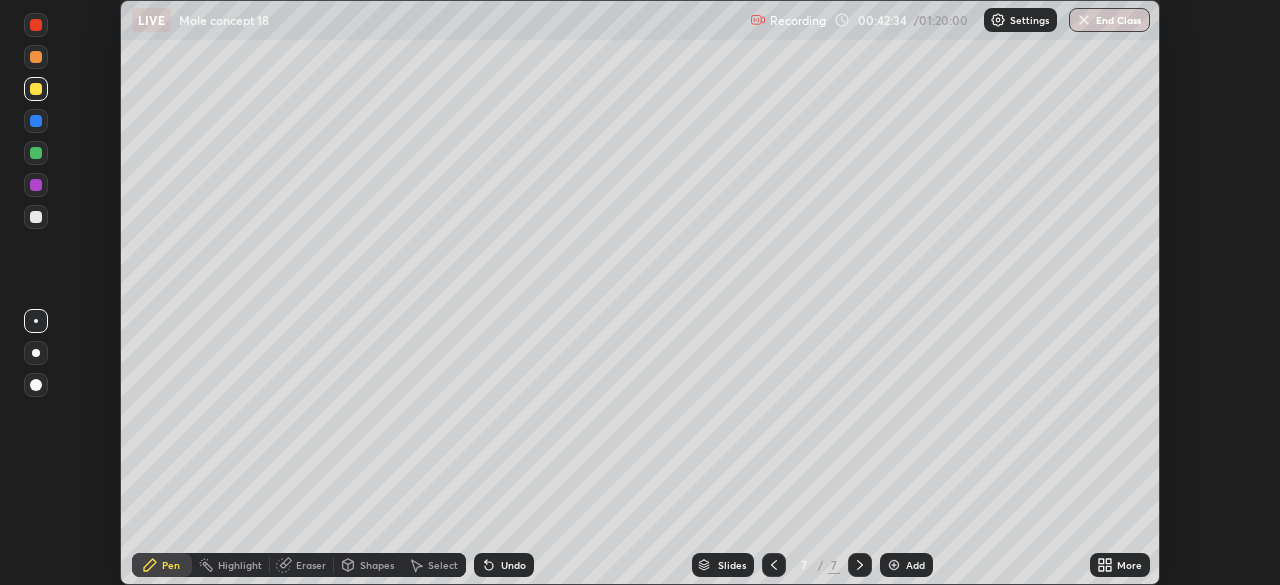 click 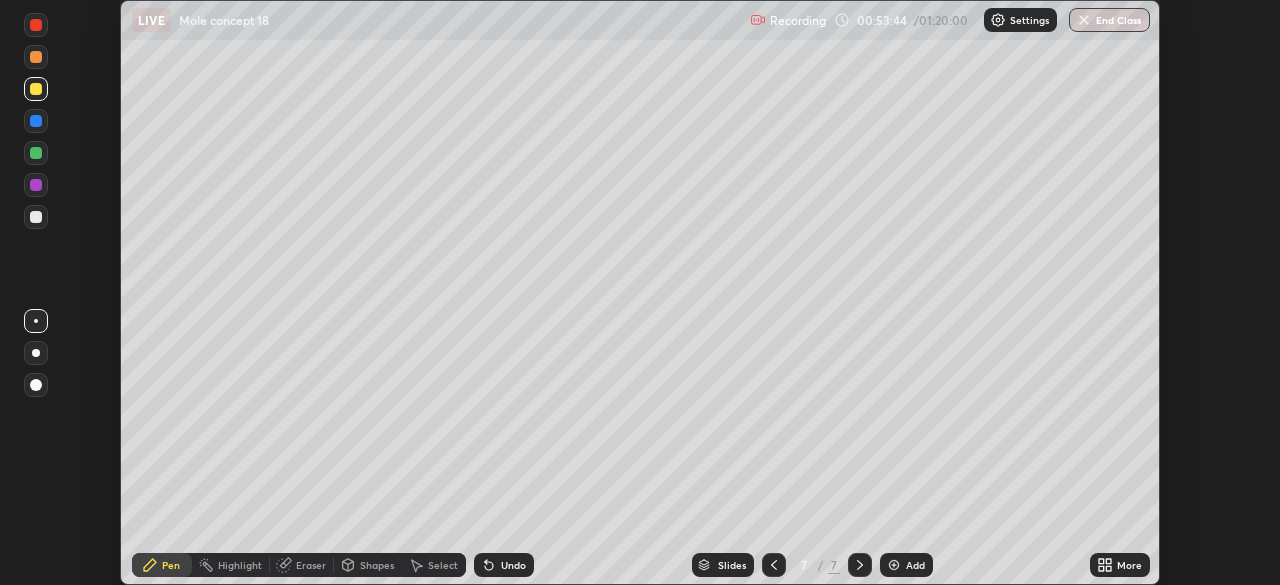 click on "Select" at bounding box center (443, 565) 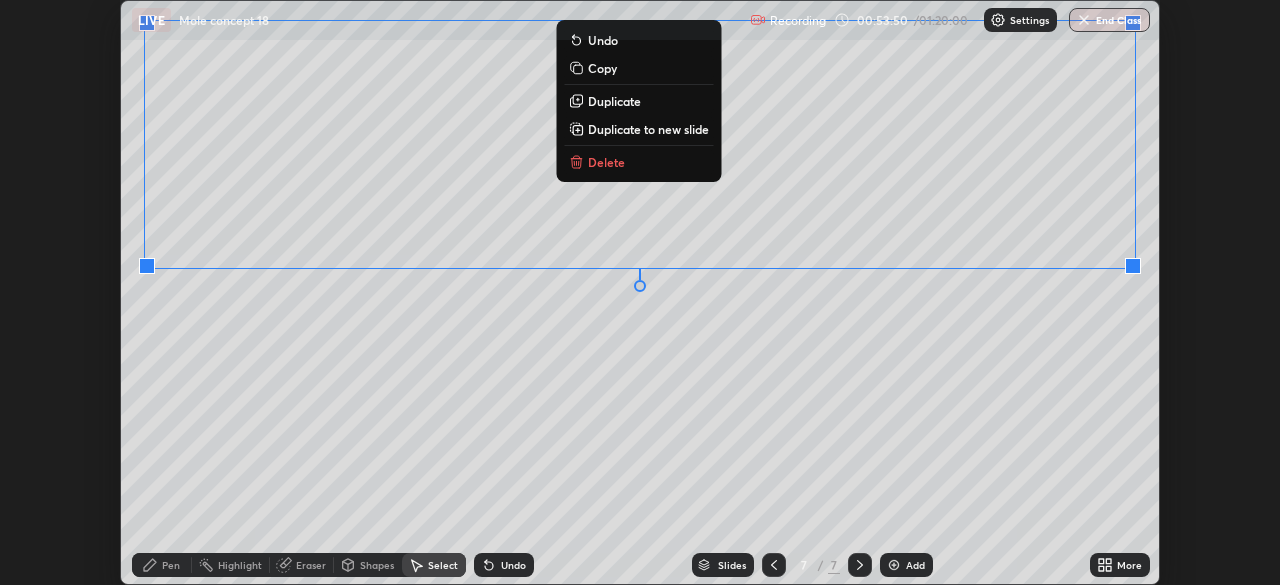 click on "0 ° Undo Copy Duplicate Duplicate to new slide Delete" at bounding box center (640, 292) 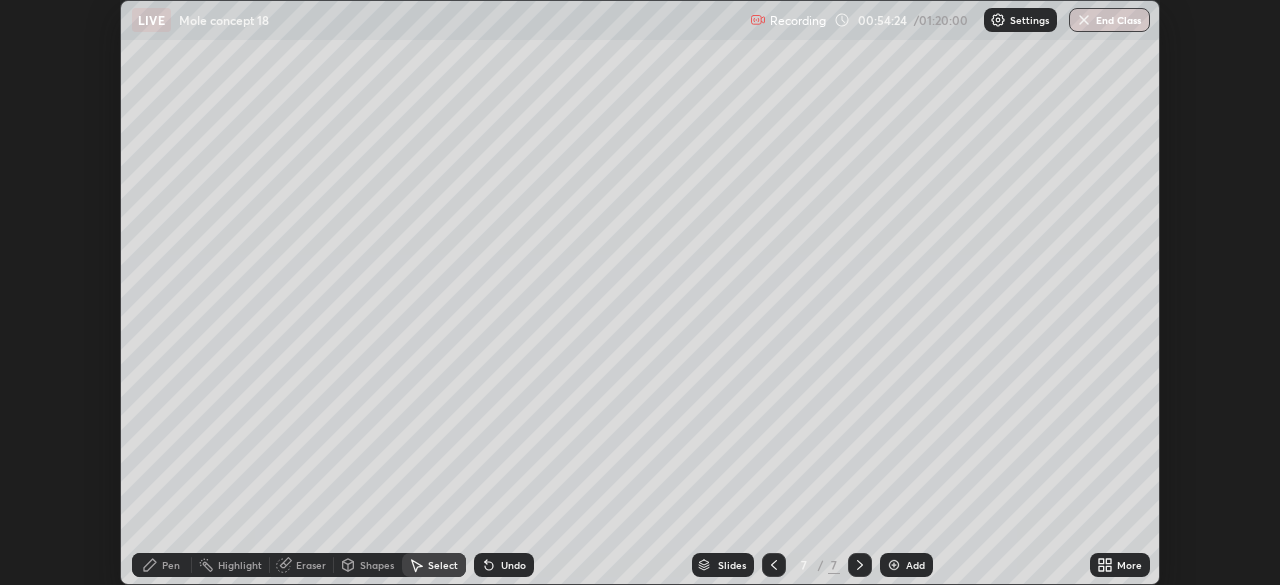 click on "Pen" at bounding box center (162, 565) 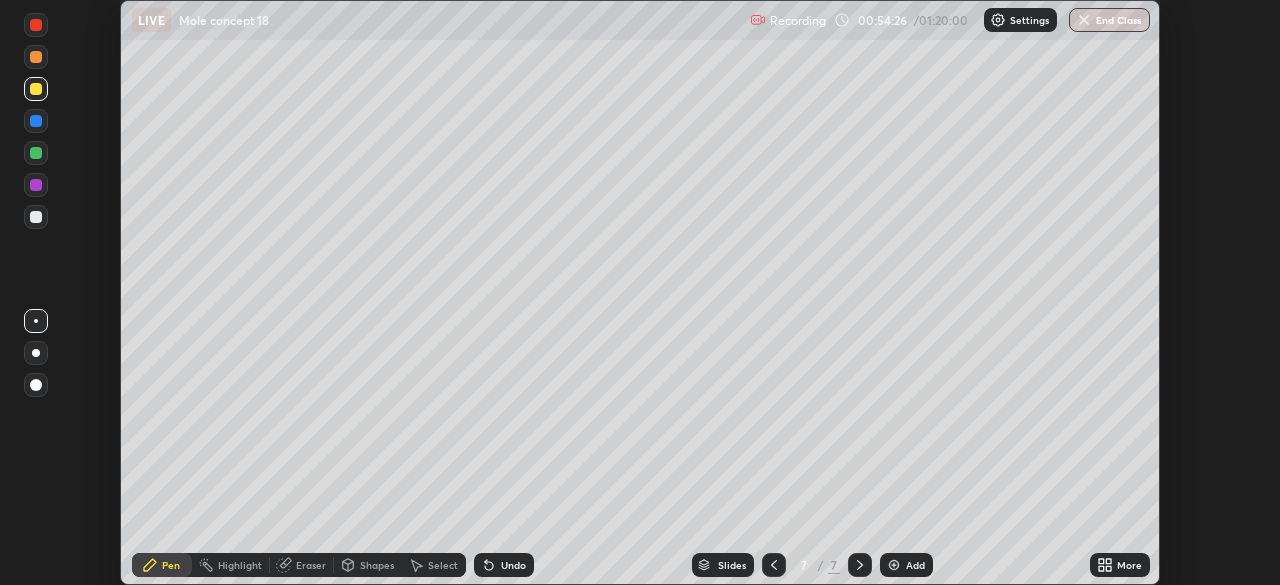 click 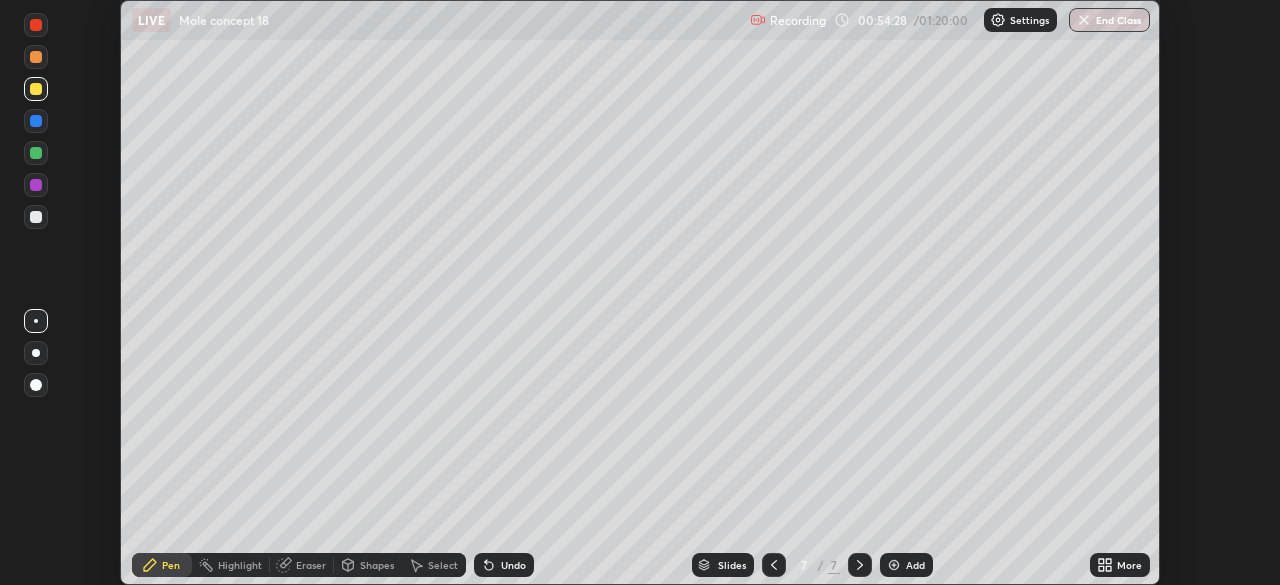 click at bounding box center [36, 217] 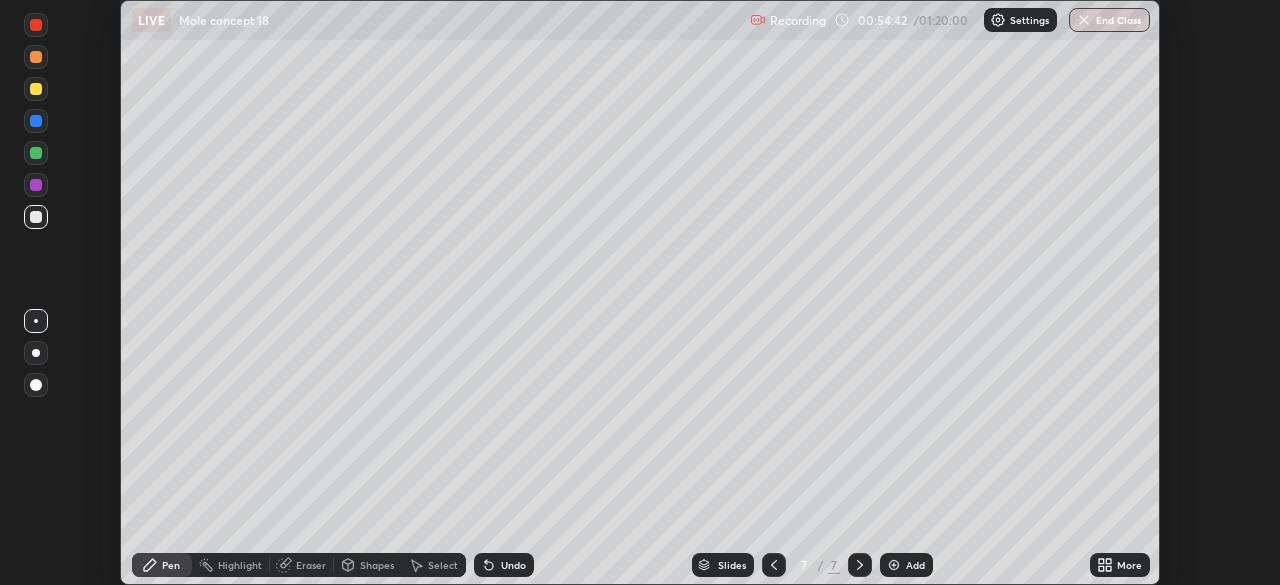 click 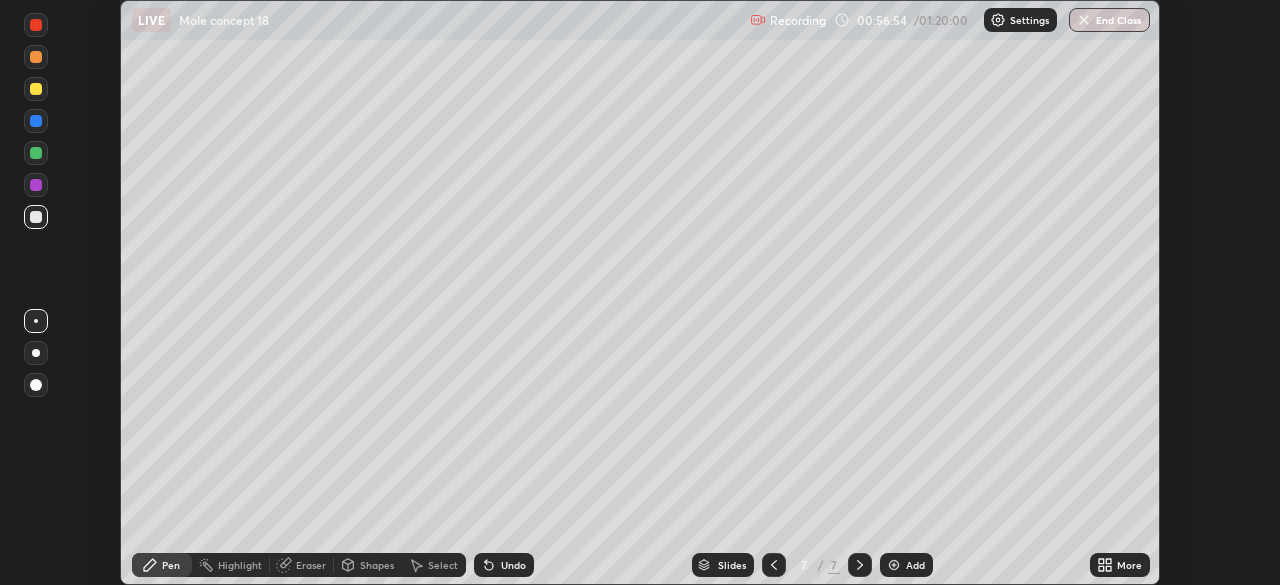 click on "Slides 7 / 7 Add" at bounding box center (812, 565) 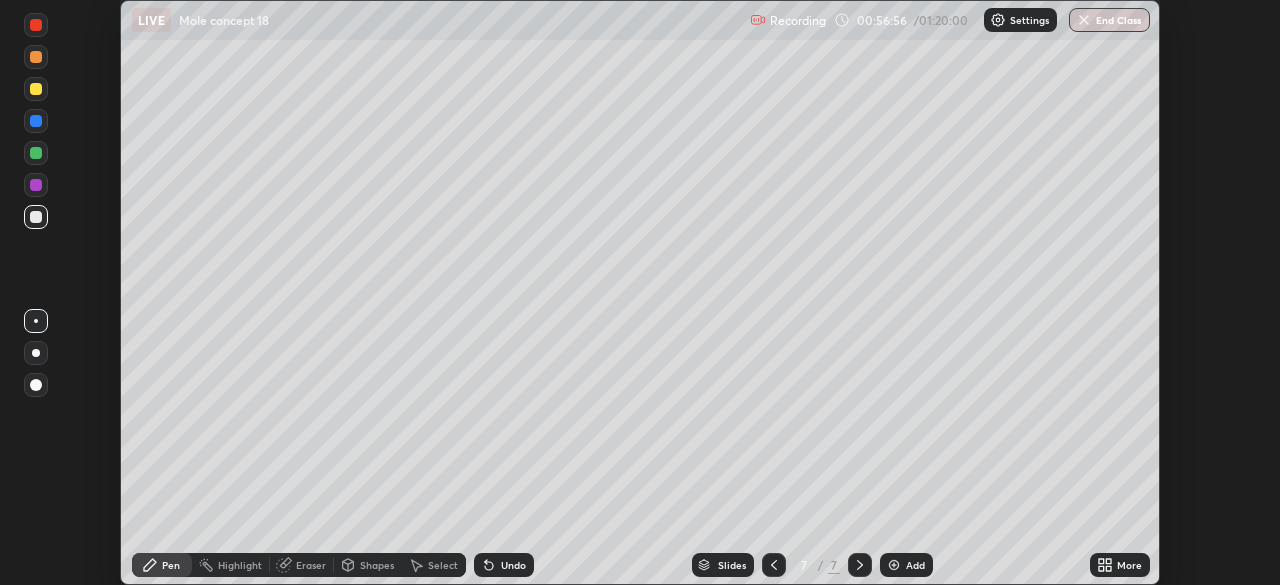 click on "Slides 7 / 7 Add" at bounding box center [812, 565] 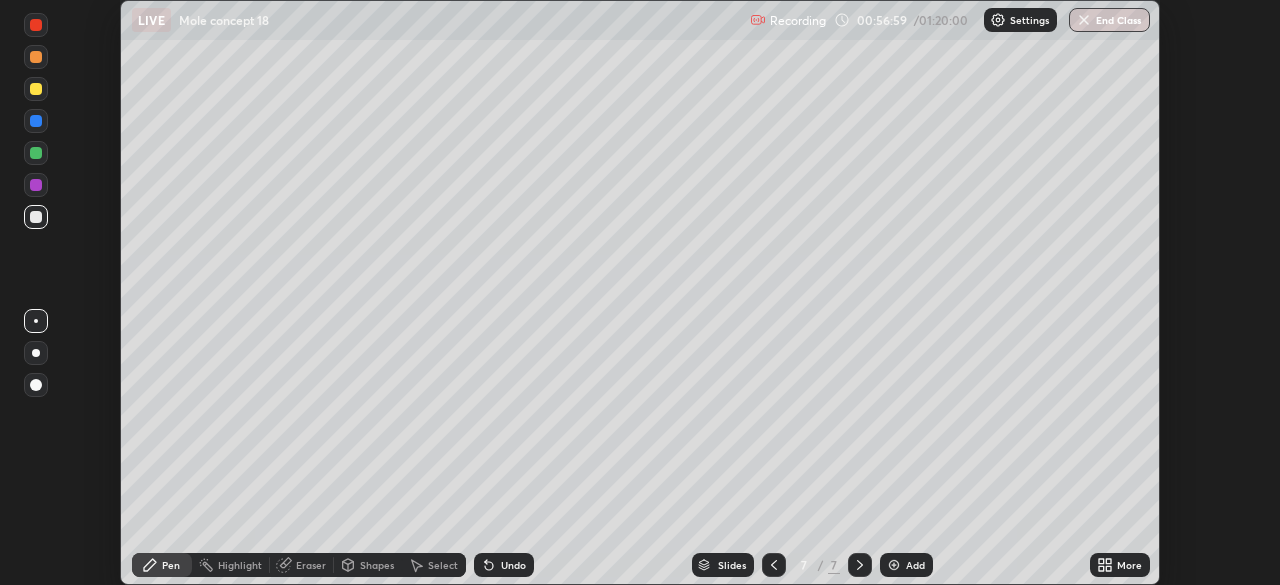 click on "Undo" at bounding box center (513, 565) 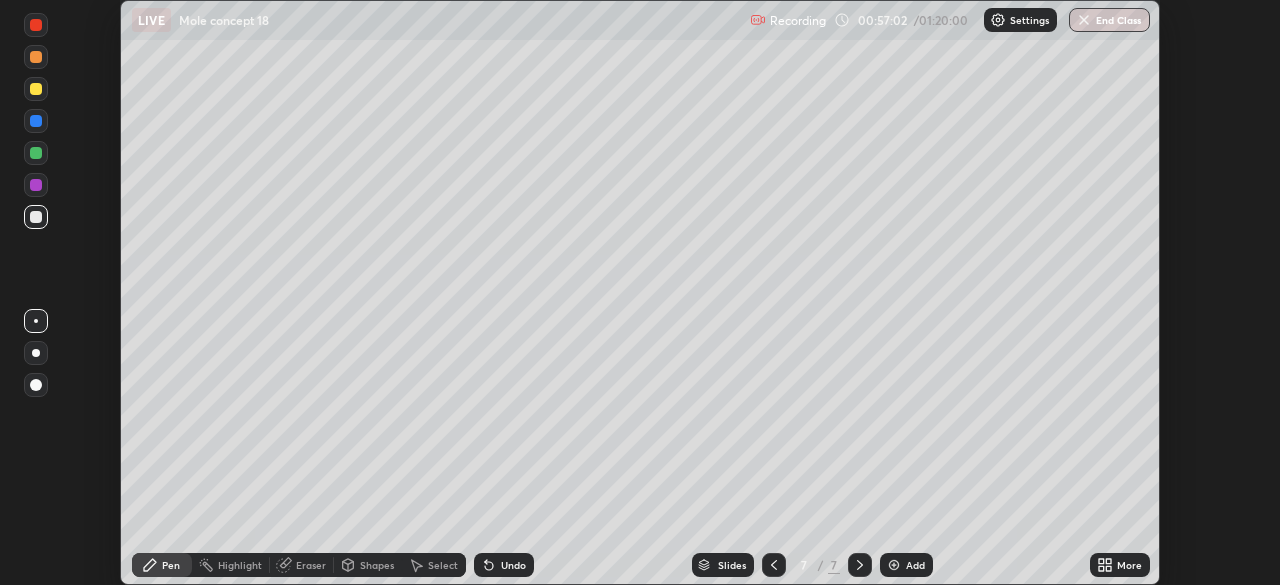 click on "Undo" at bounding box center (504, 565) 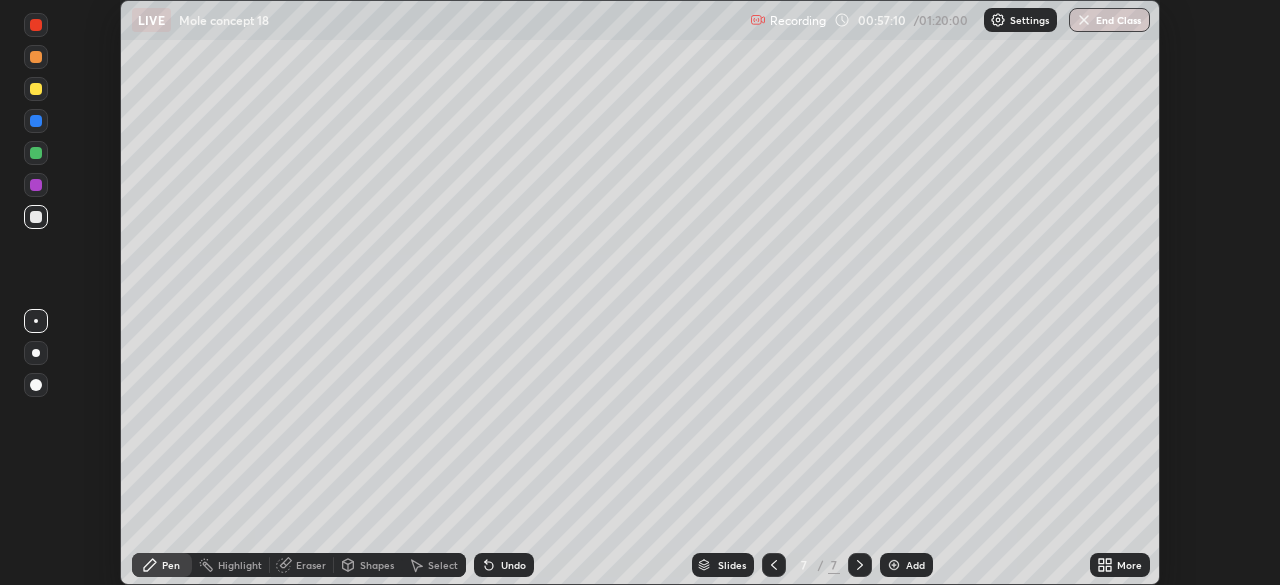 click on "Add" at bounding box center [906, 565] 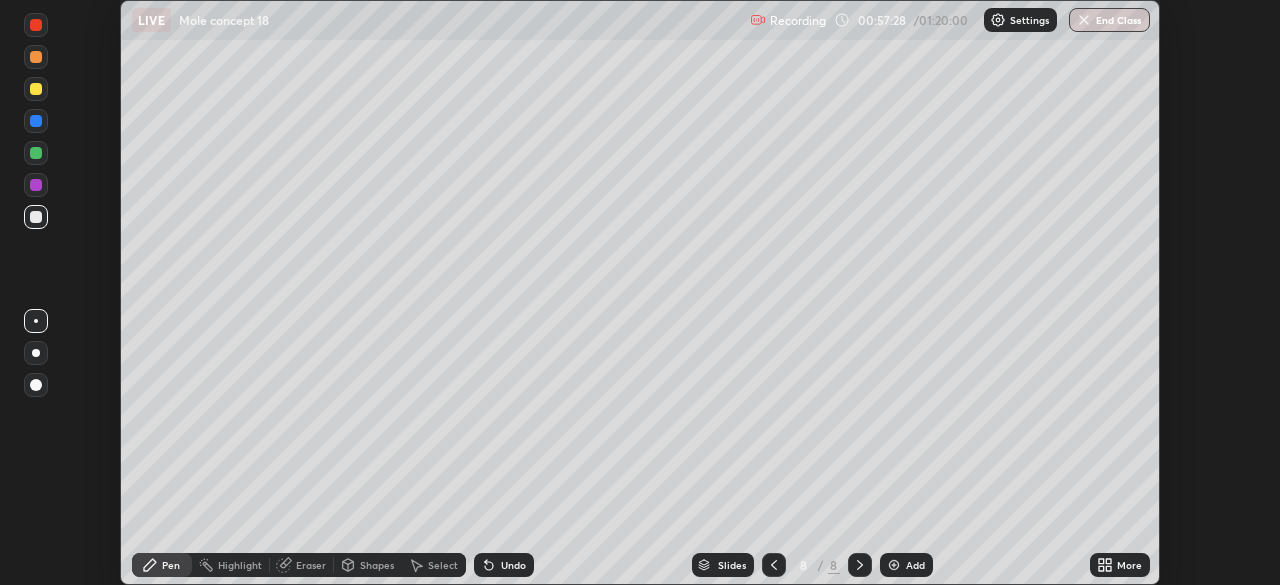 click 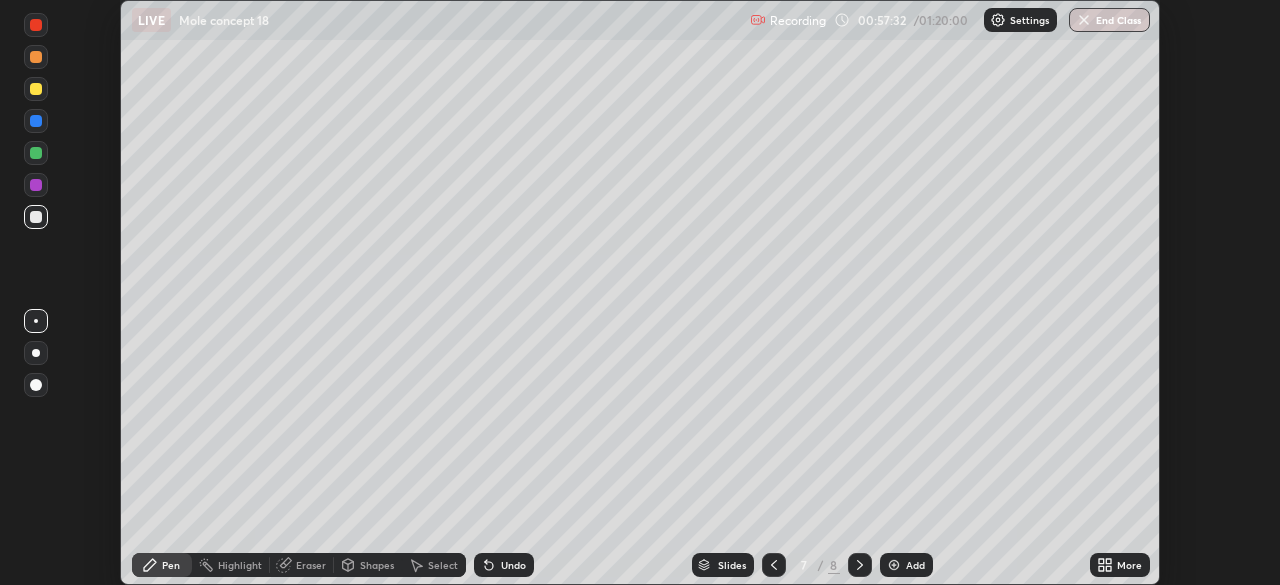 click at bounding box center [36, 153] 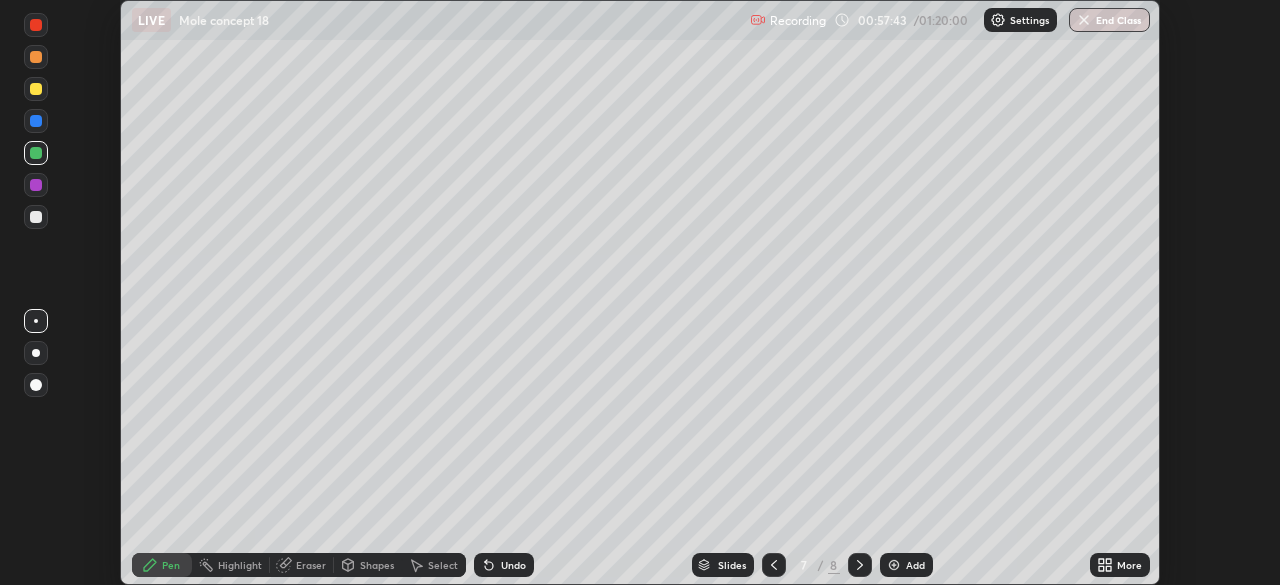 click 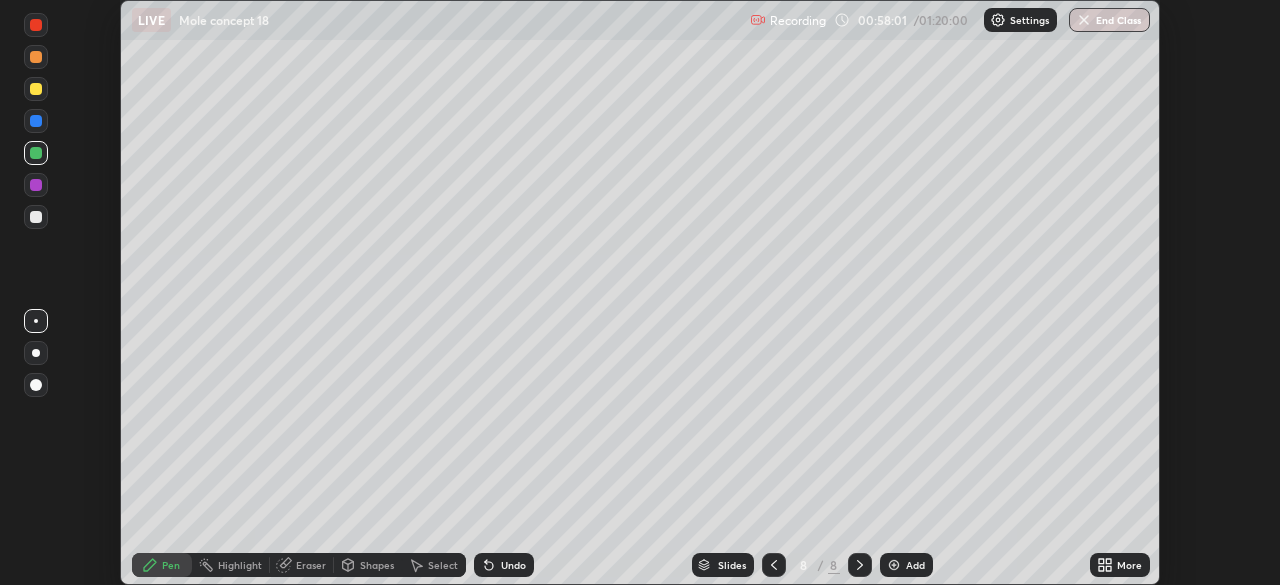 click 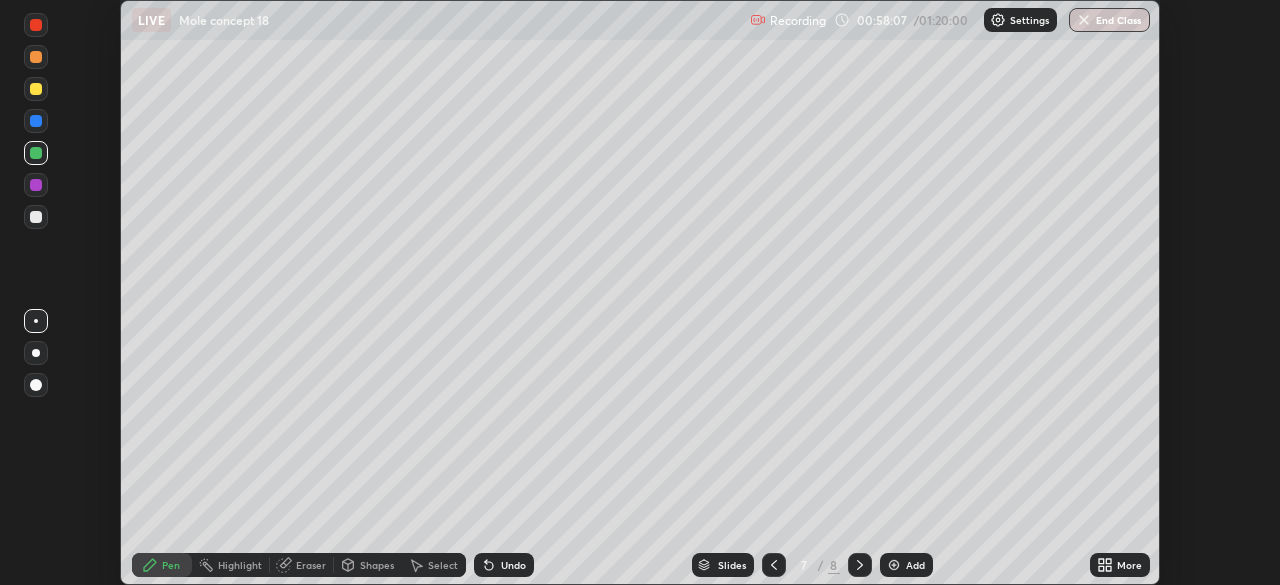 click 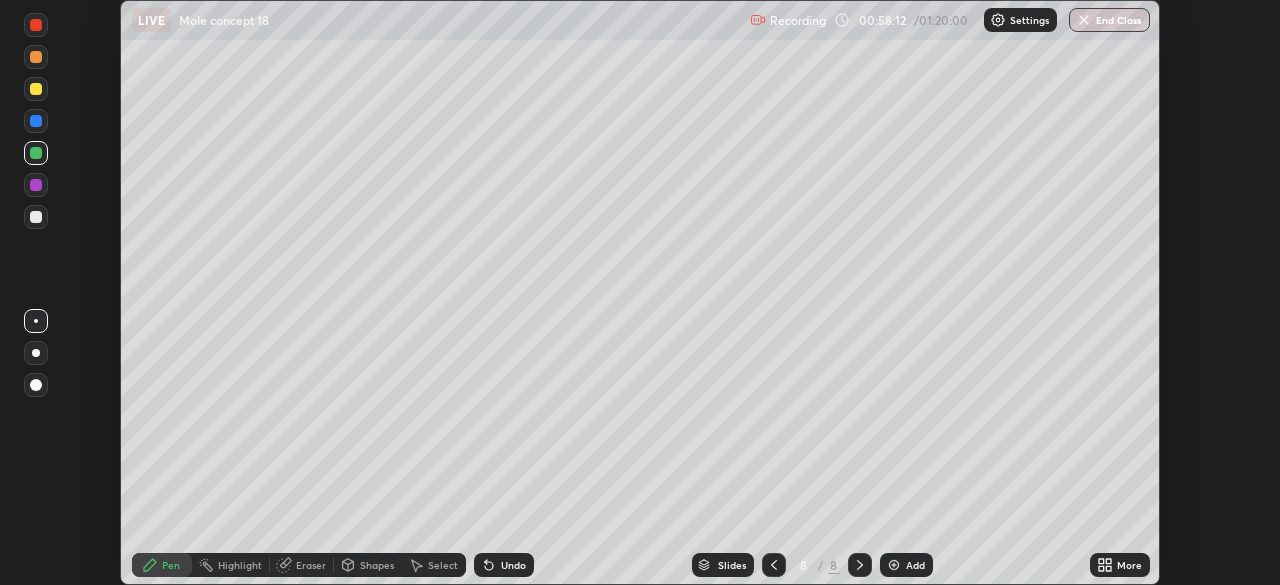 click 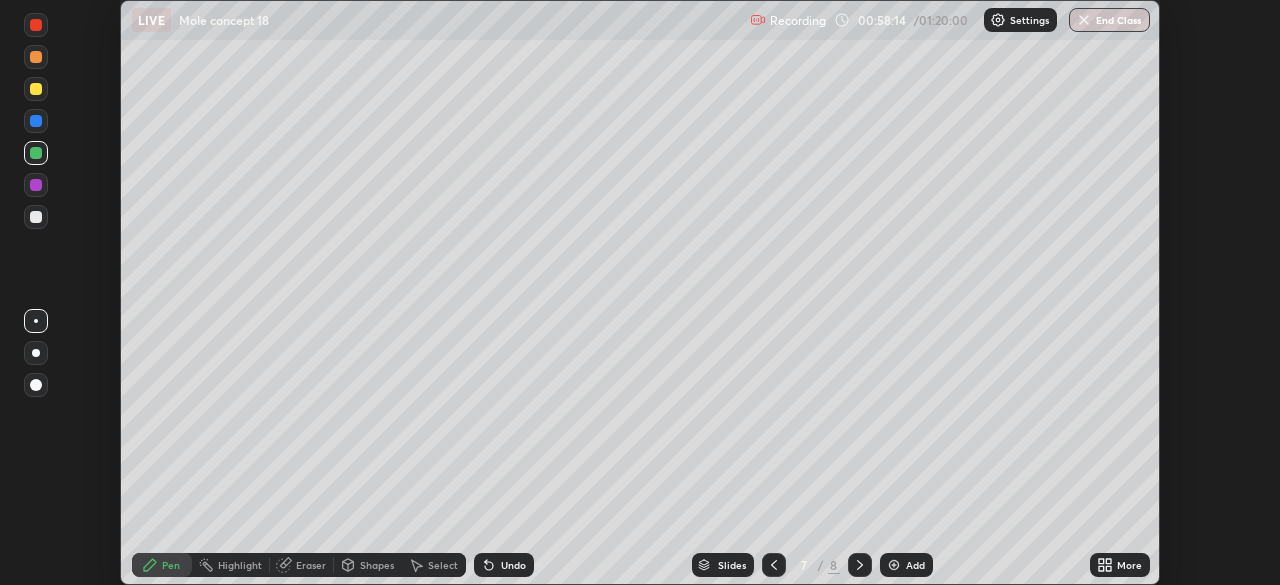 click 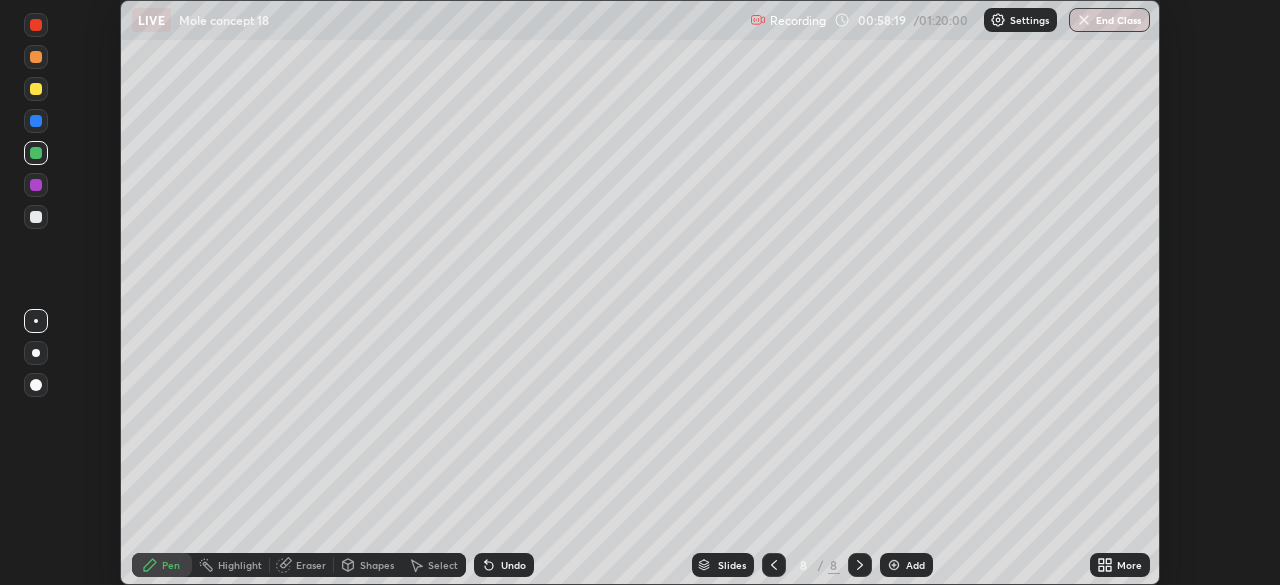 click 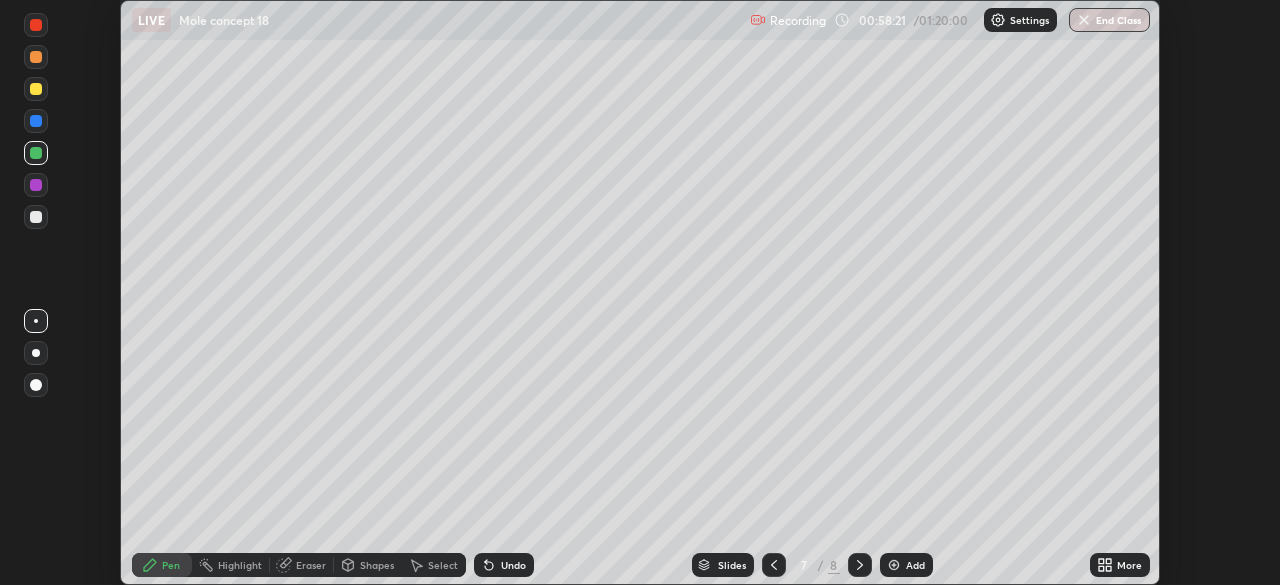 click 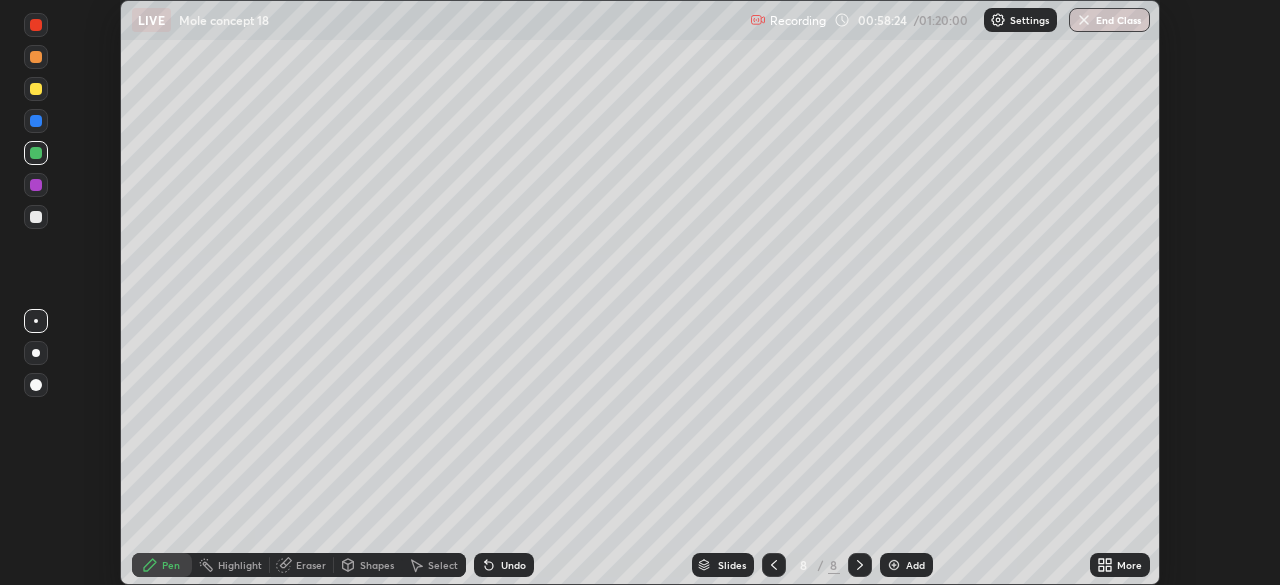 click 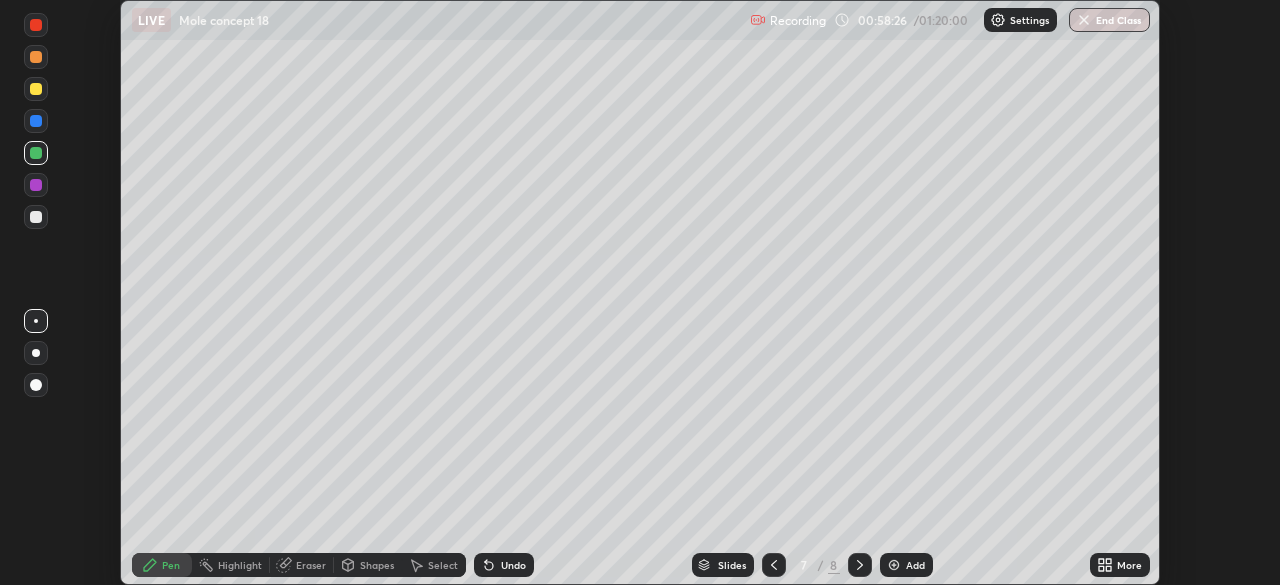 click 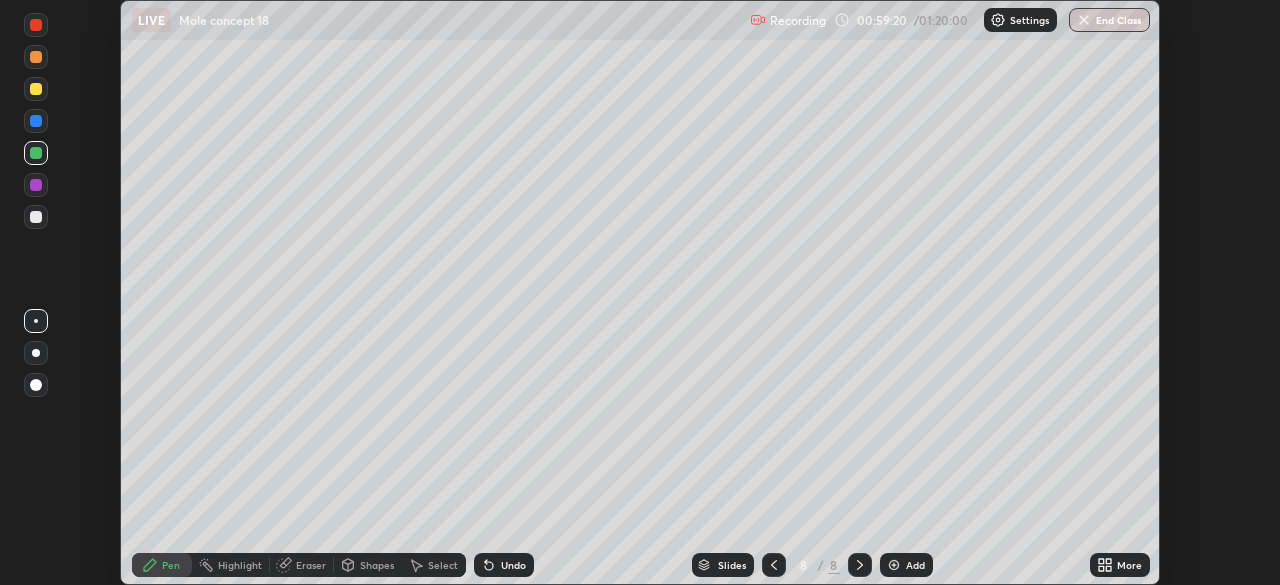 click 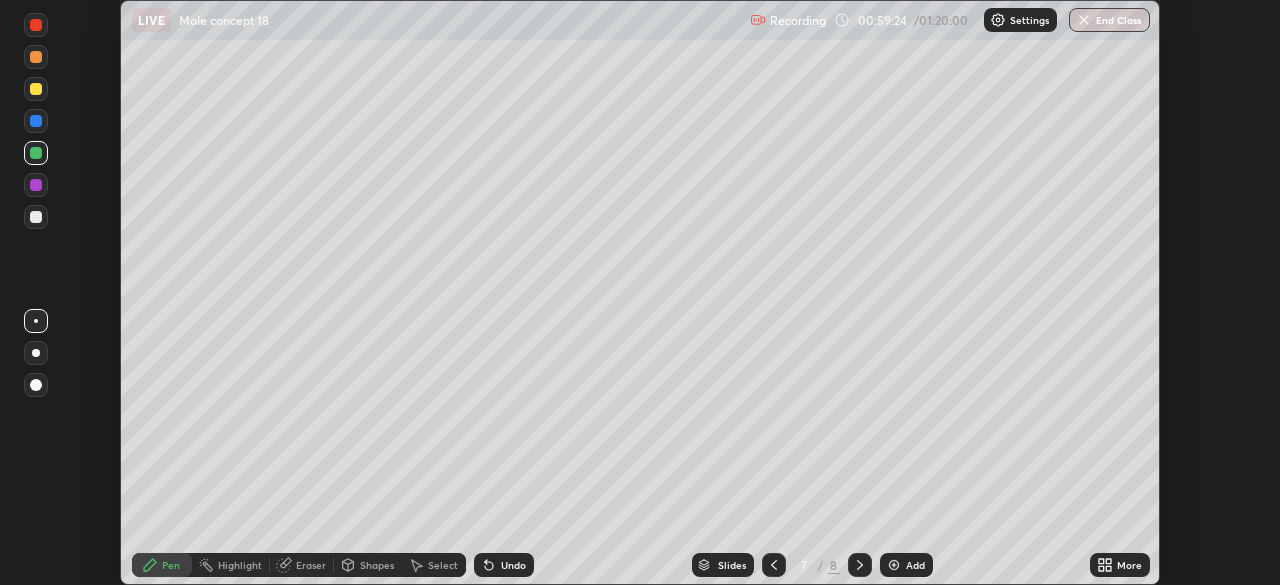 click 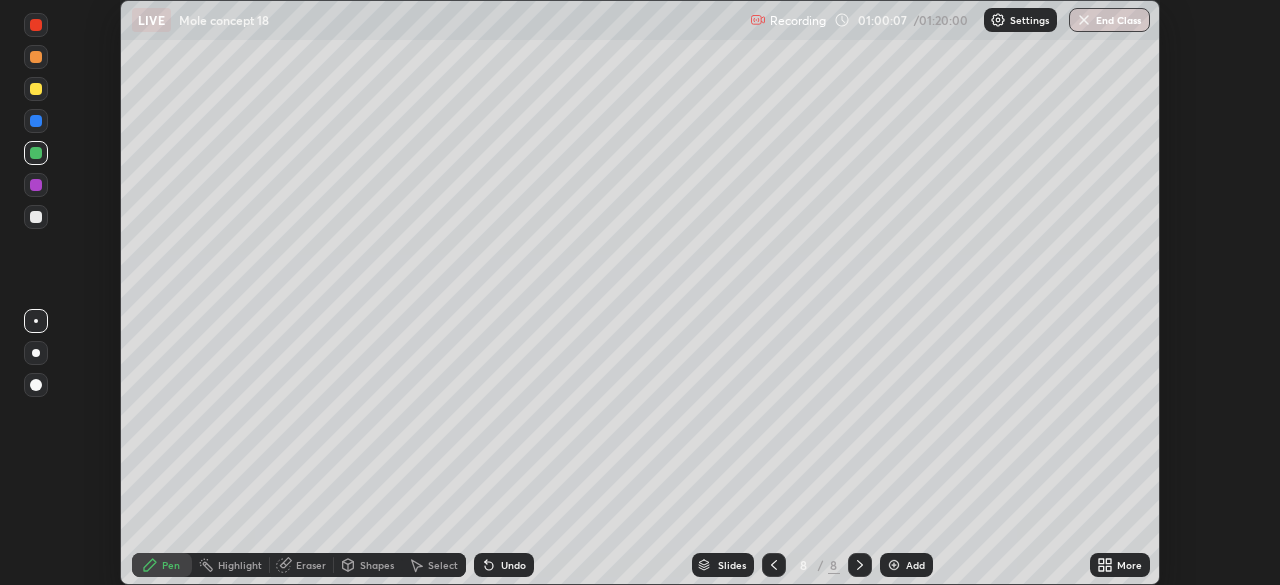 click at bounding box center (894, 565) 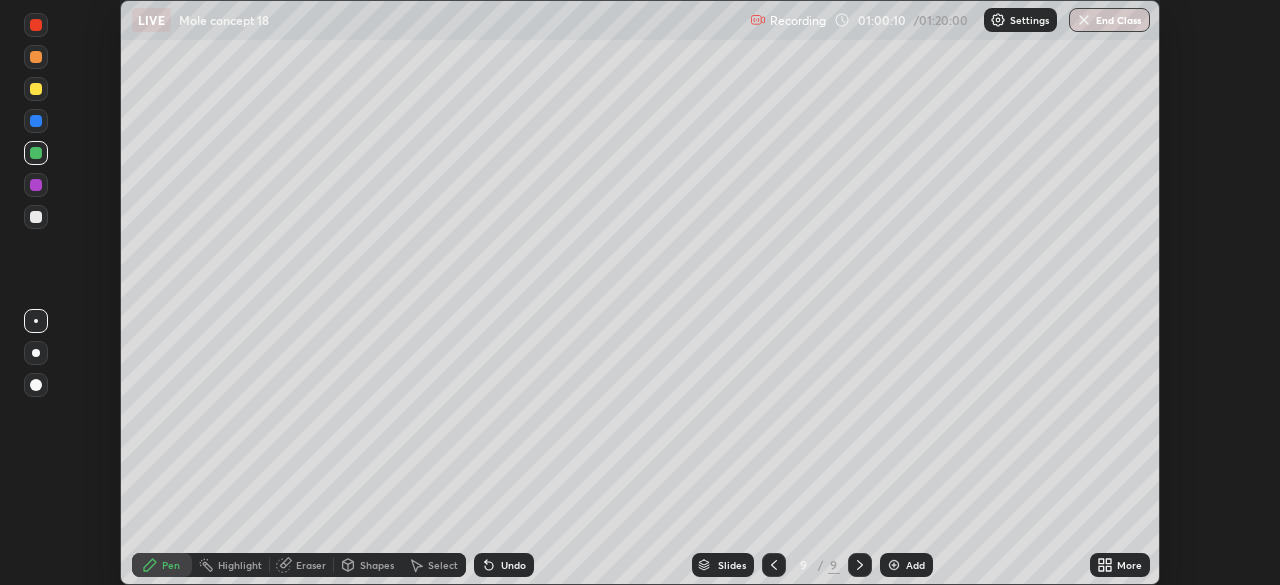 click at bounding box center (36, 89) 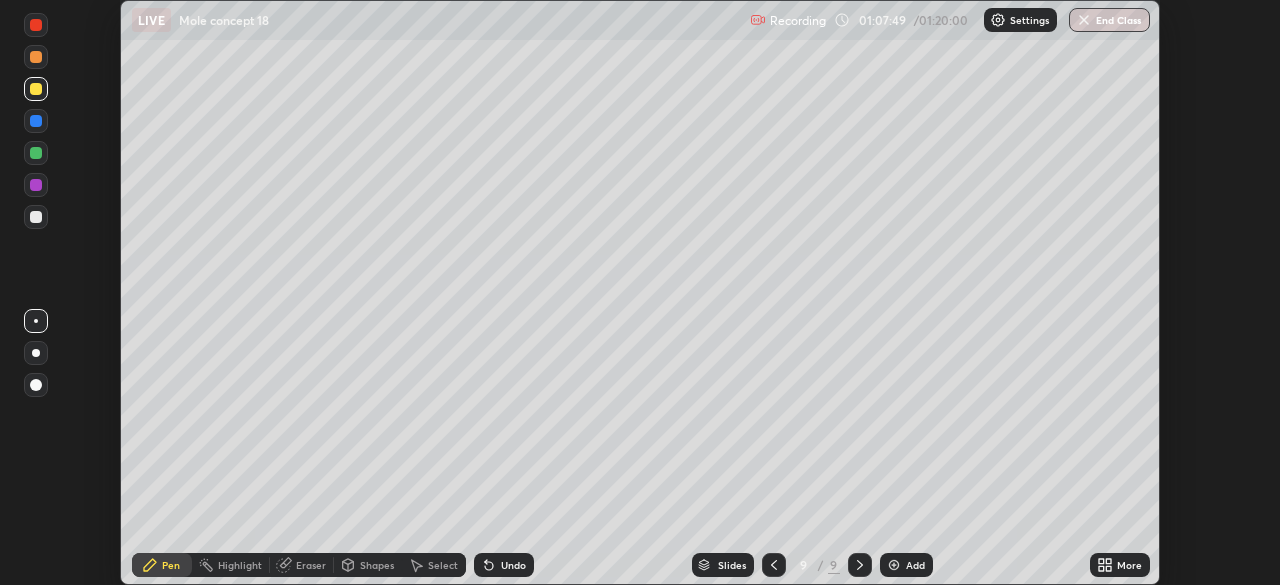 click on "Select" at bounding box center (434, 565) 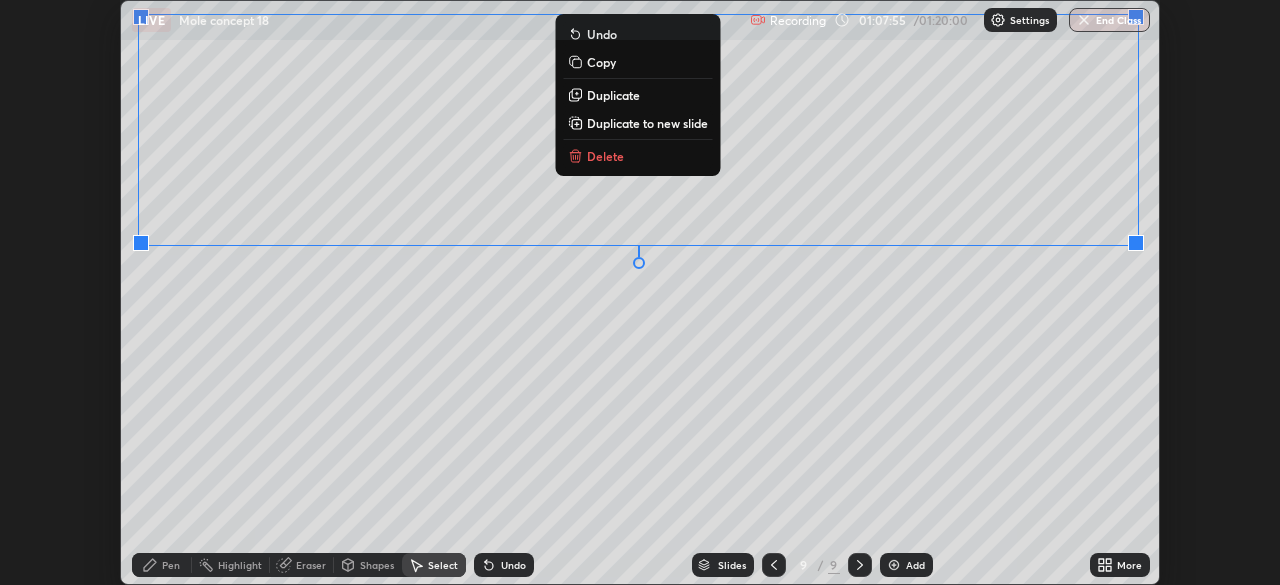 click on "0 ° Undo Copy Duplicate Duplicate to new slide Delete" at bounding box center (640, 292) 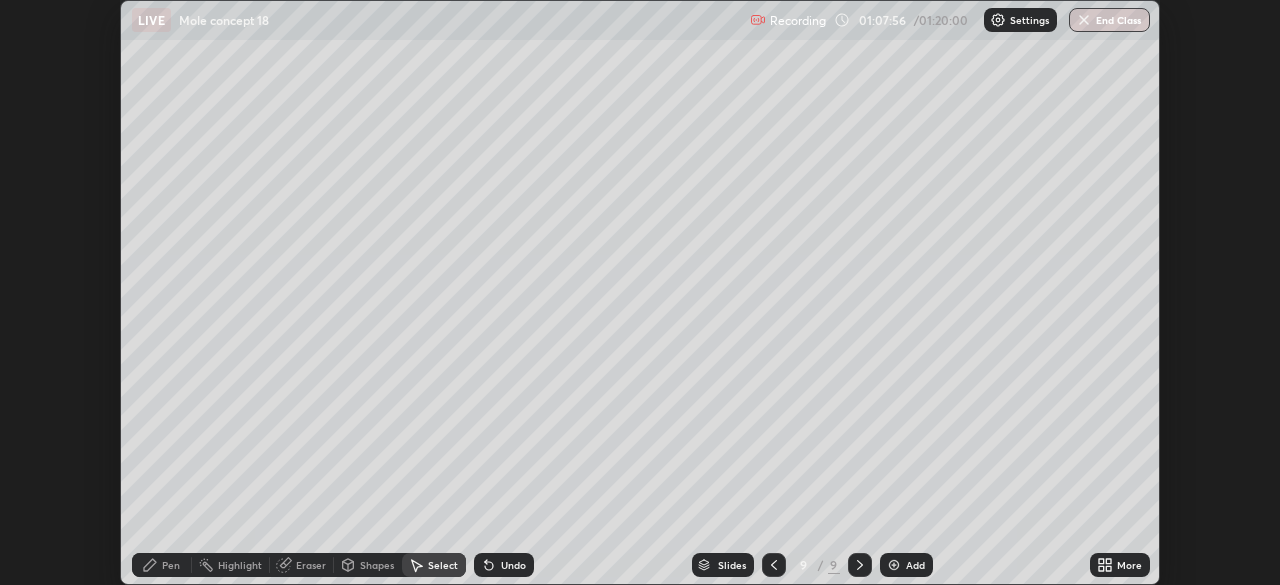 click on "Pen" at bounding box center [171, 565] 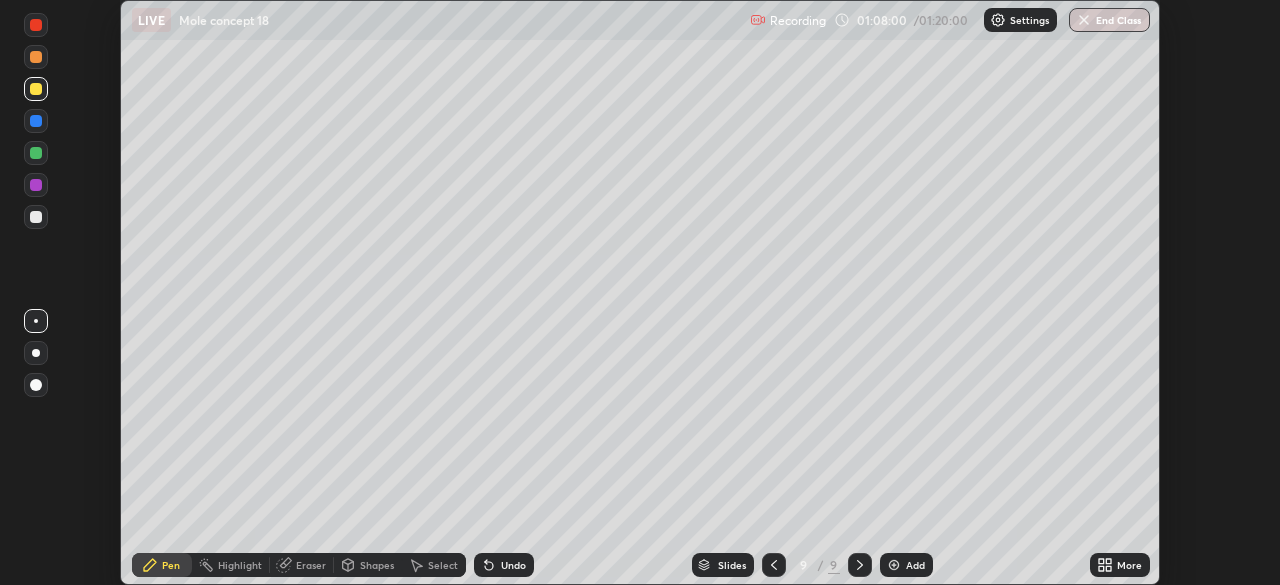 click at bounding box center (36, 217) 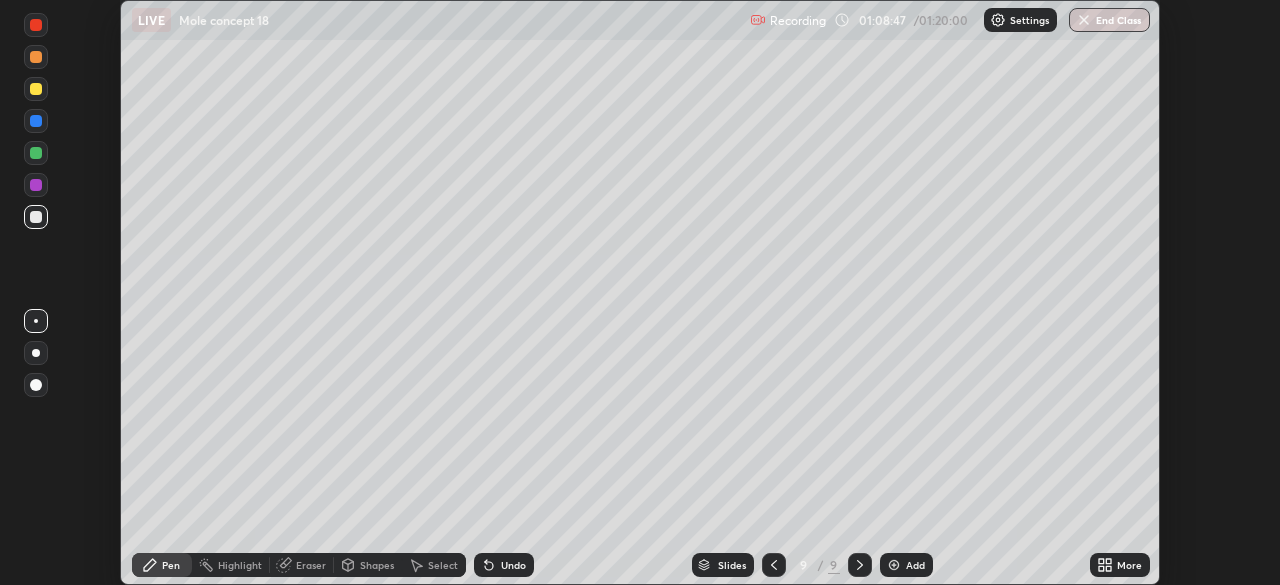 click at bounding box center (36, 185) 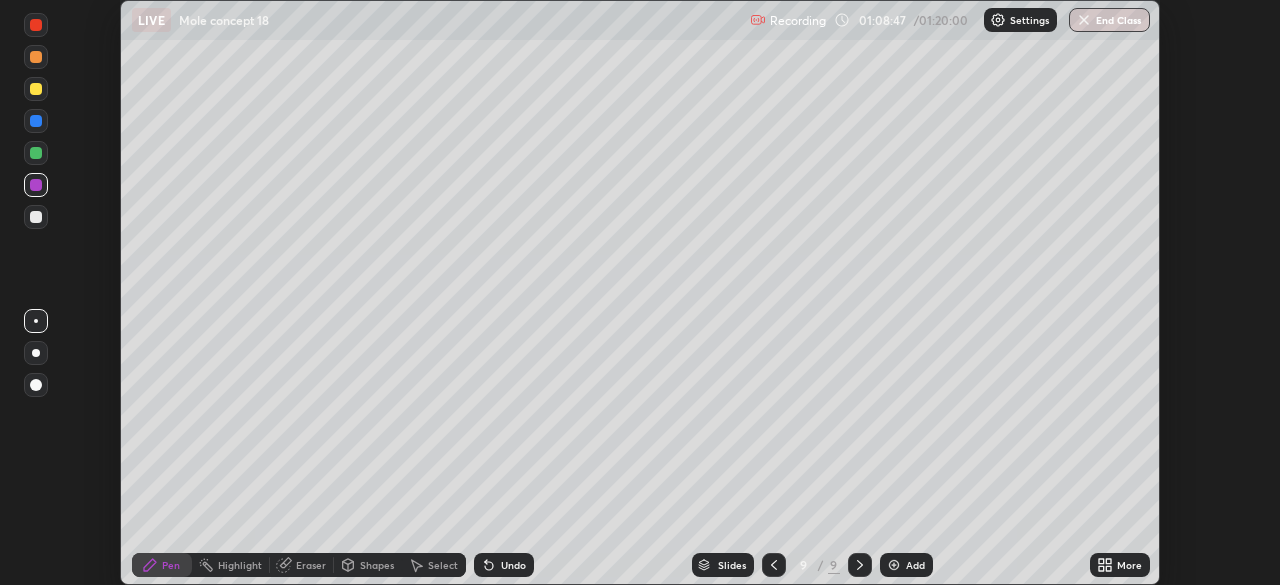 click at bounding box center [36, 153] 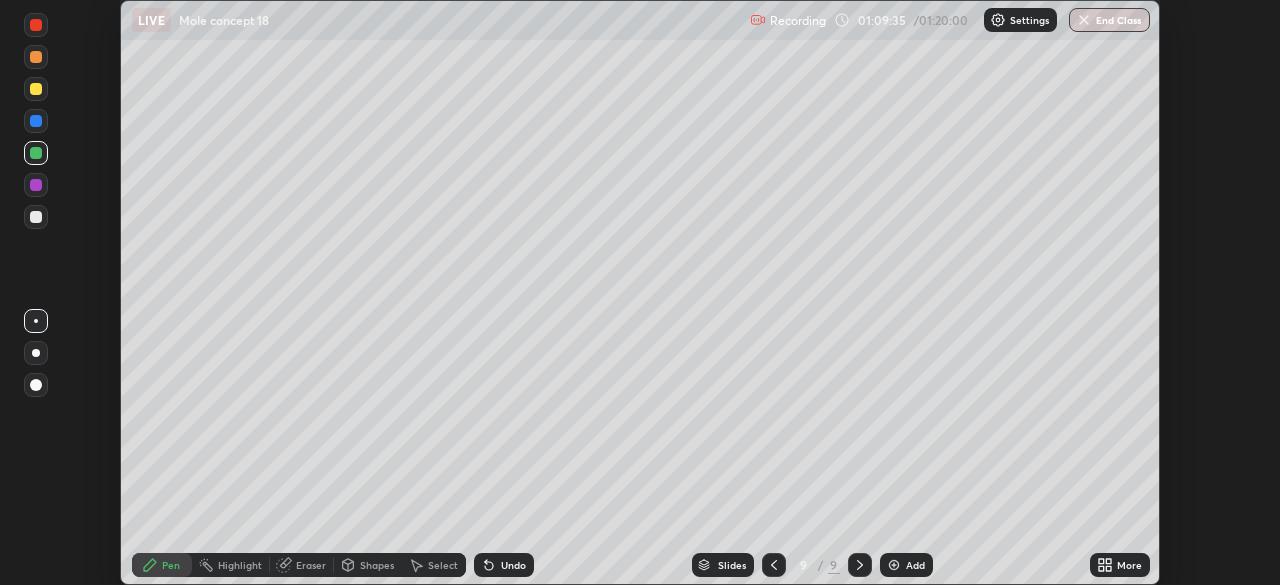 click on "Undo" at bounding box center [513, 565] 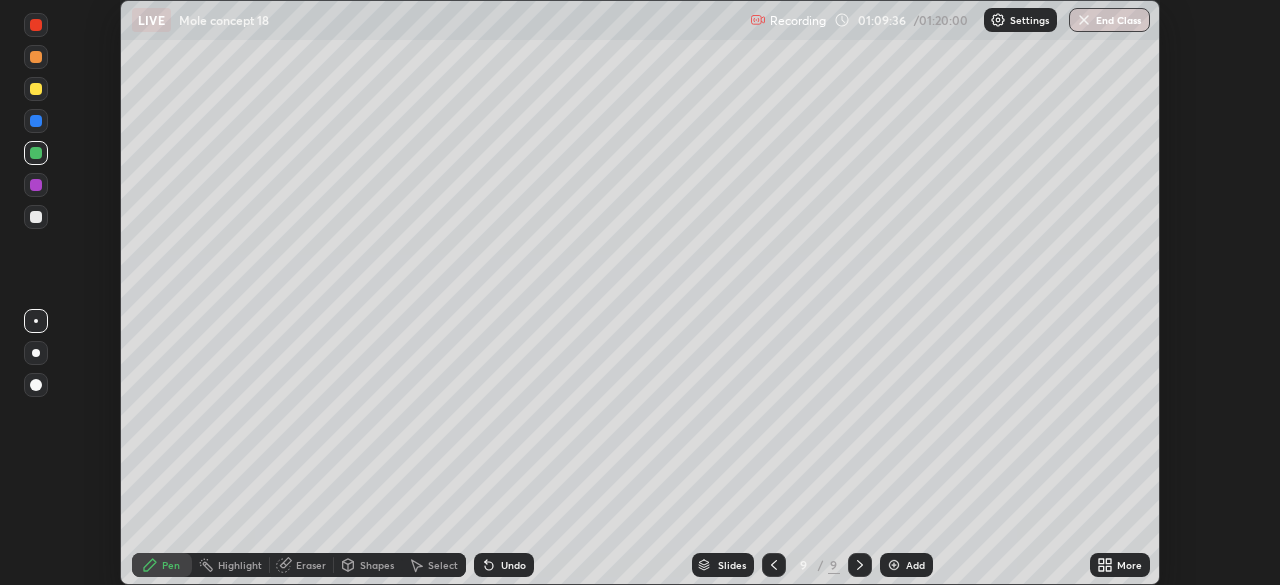 click on "Undo" at bounding box center [513, 565] 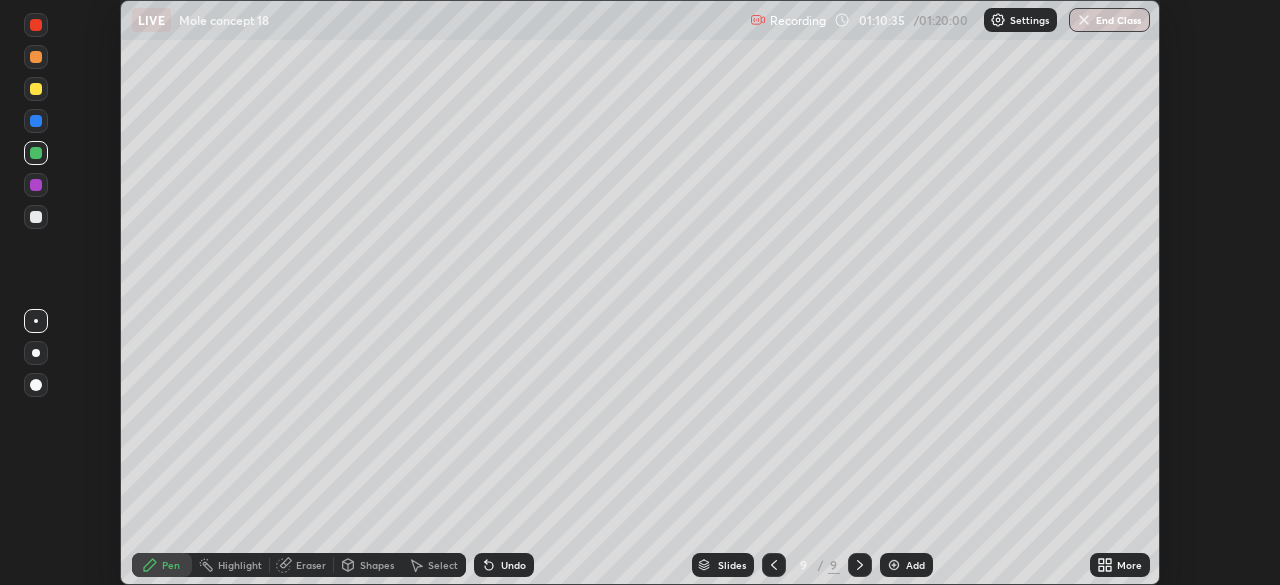 click on "Undo" at bounding box center [513, 565] 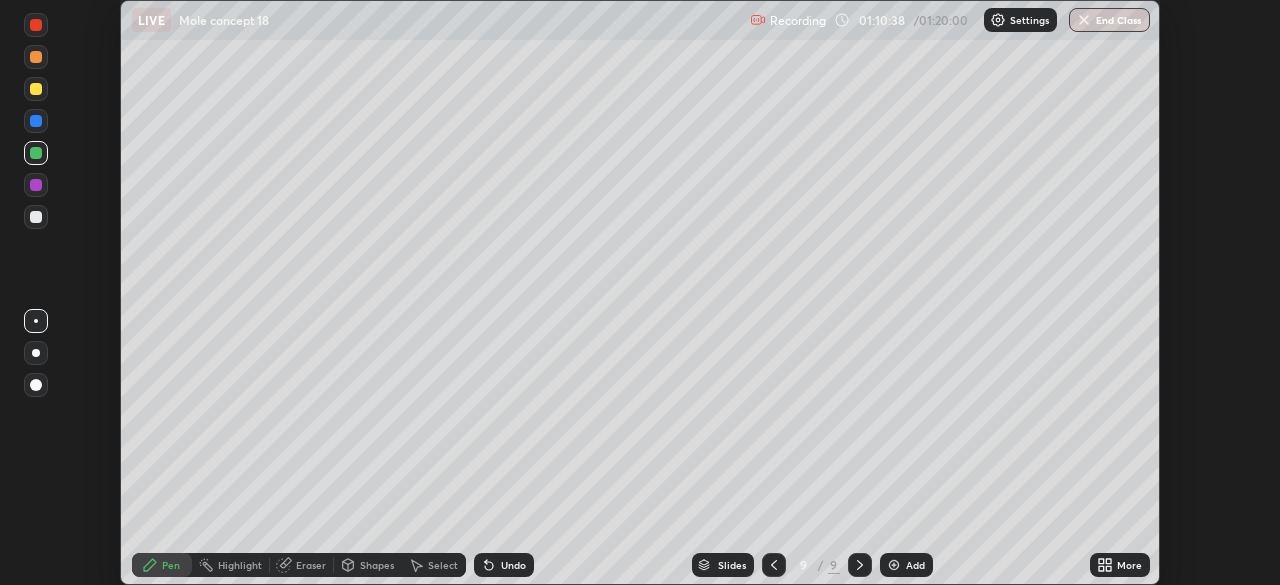 click on "Eraser" at bounding box center (311, 565) 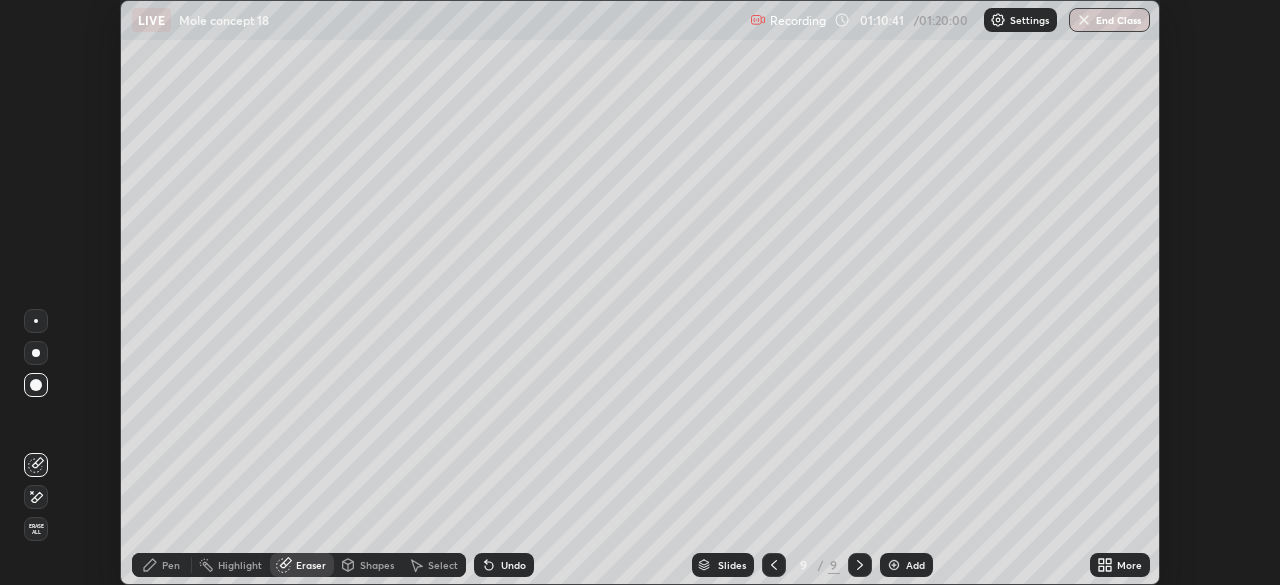 click on "Pen" at bounding box center [171, 565] 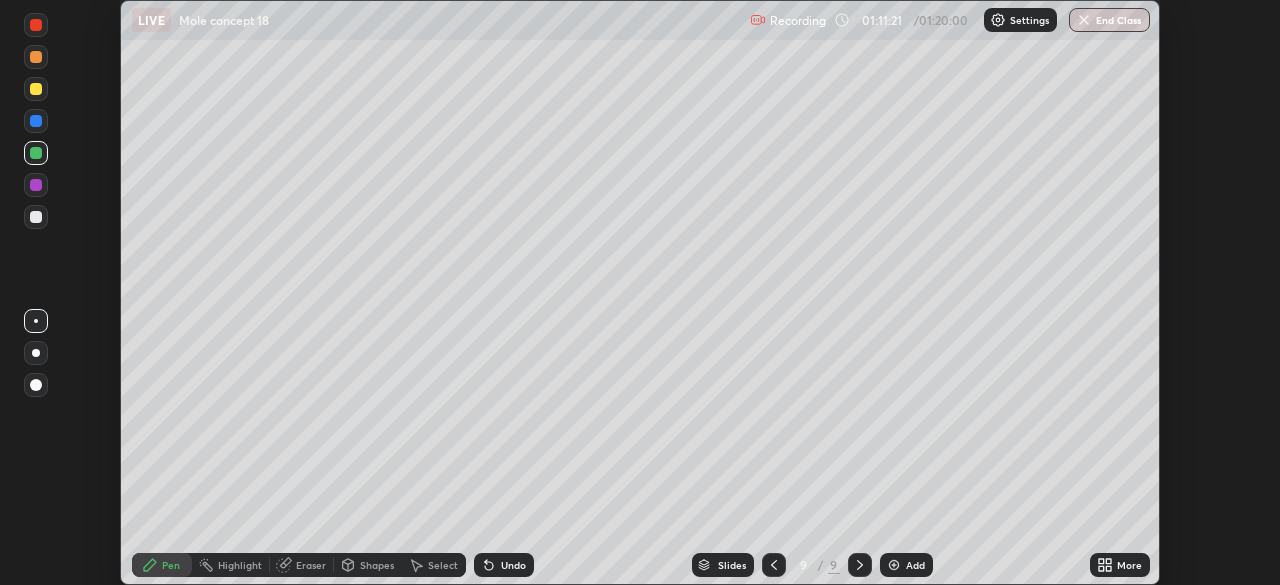 click on "Slides 9 / 9 Add" at bounding box center (812, 565) 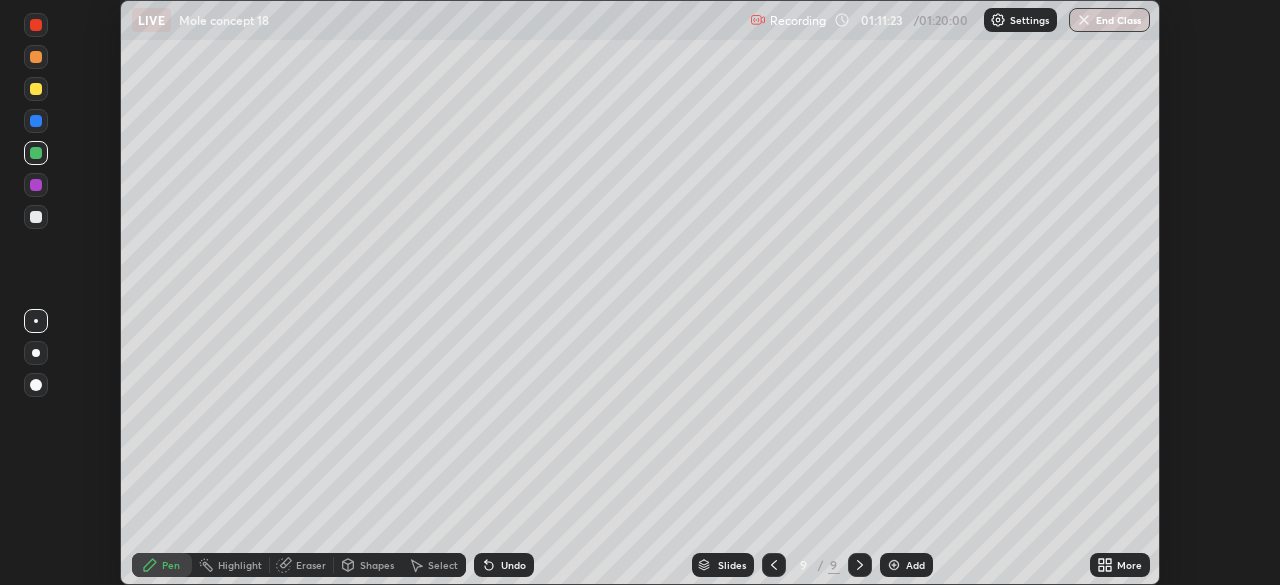 click on "Slides 9 / 9 Add" at bounding box center [812, 565] 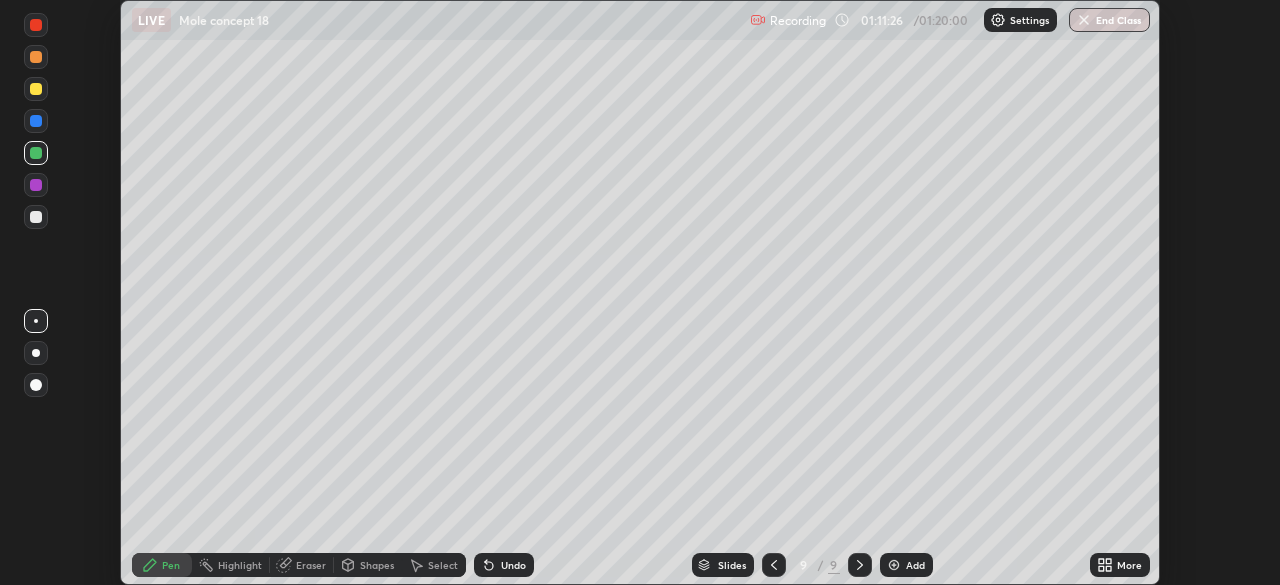click on "Slides 9 / 9 Add" at bounding box center (812, 565) 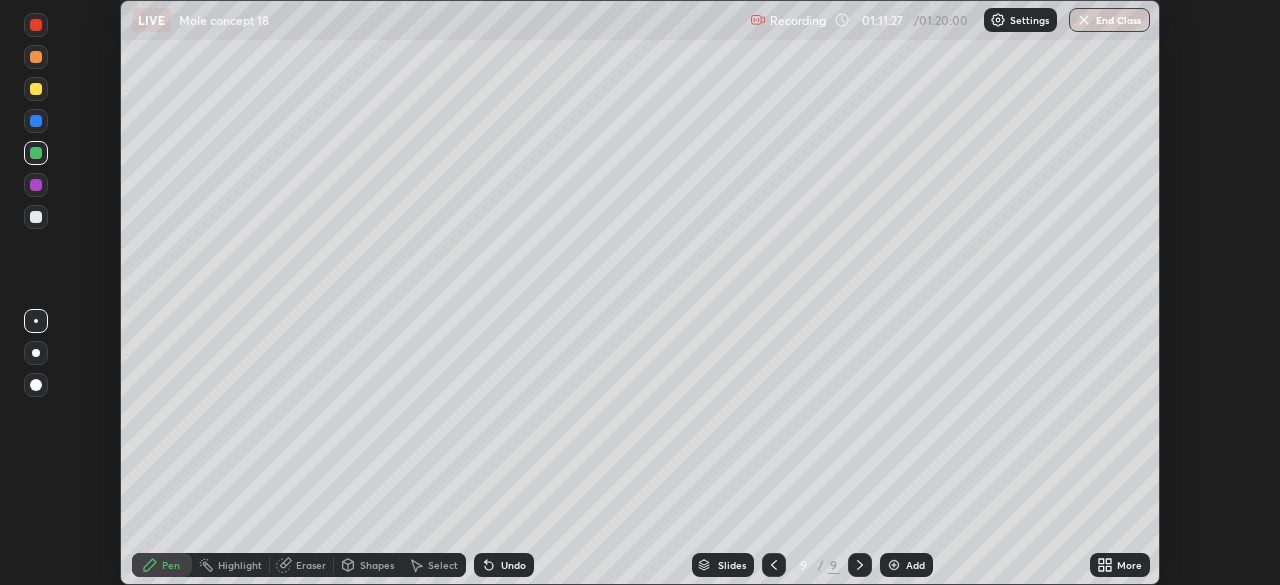 click on "Slides 9 / 9 Add" at bounding box center (812, 565) 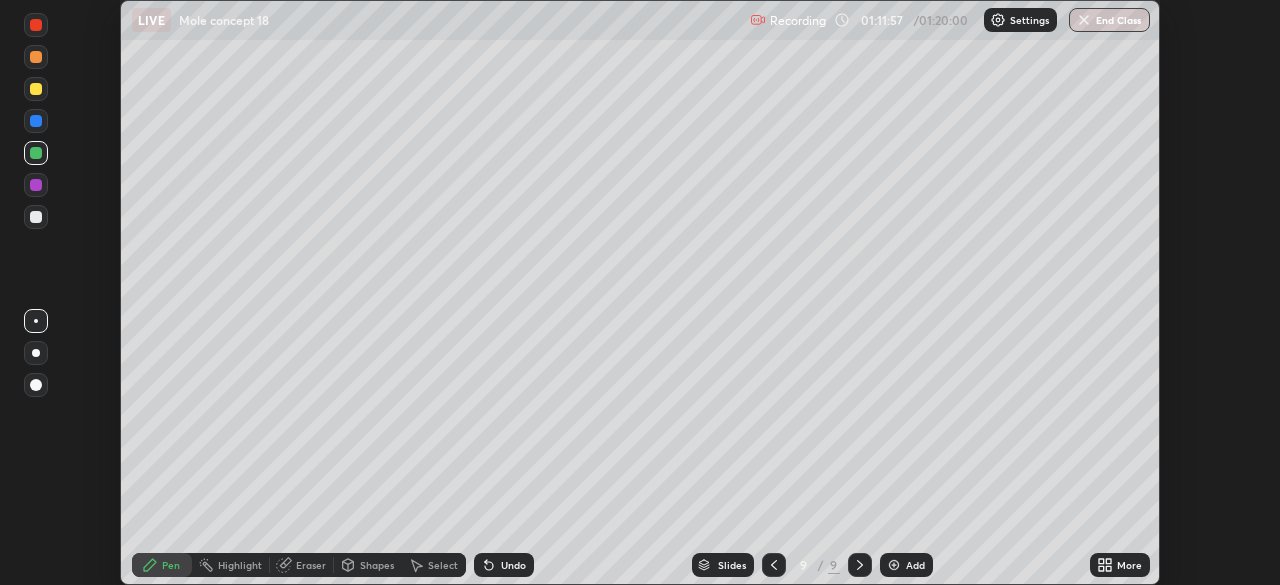 click 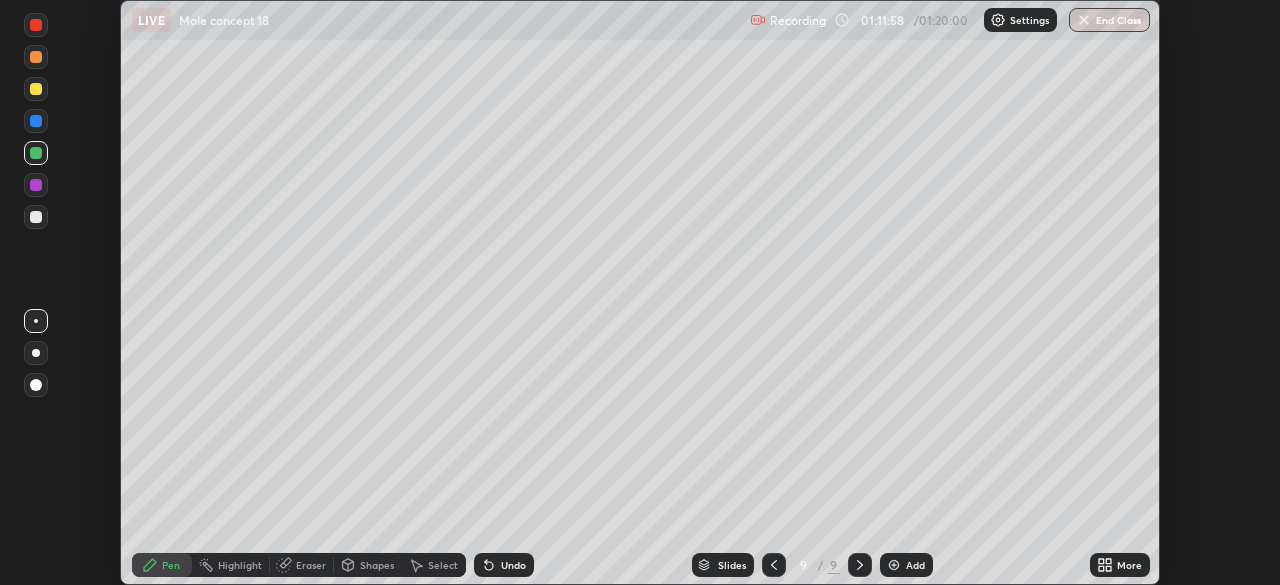 click at bounding box center [894, 565] 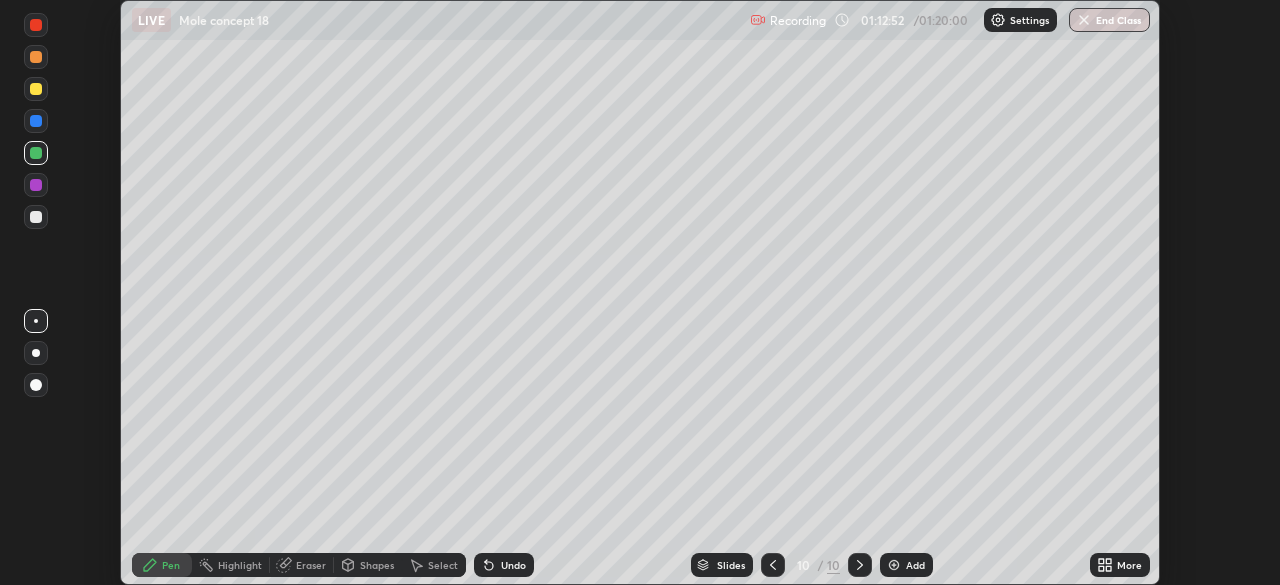 click on "End Class" at bounding box center (1109, 20) 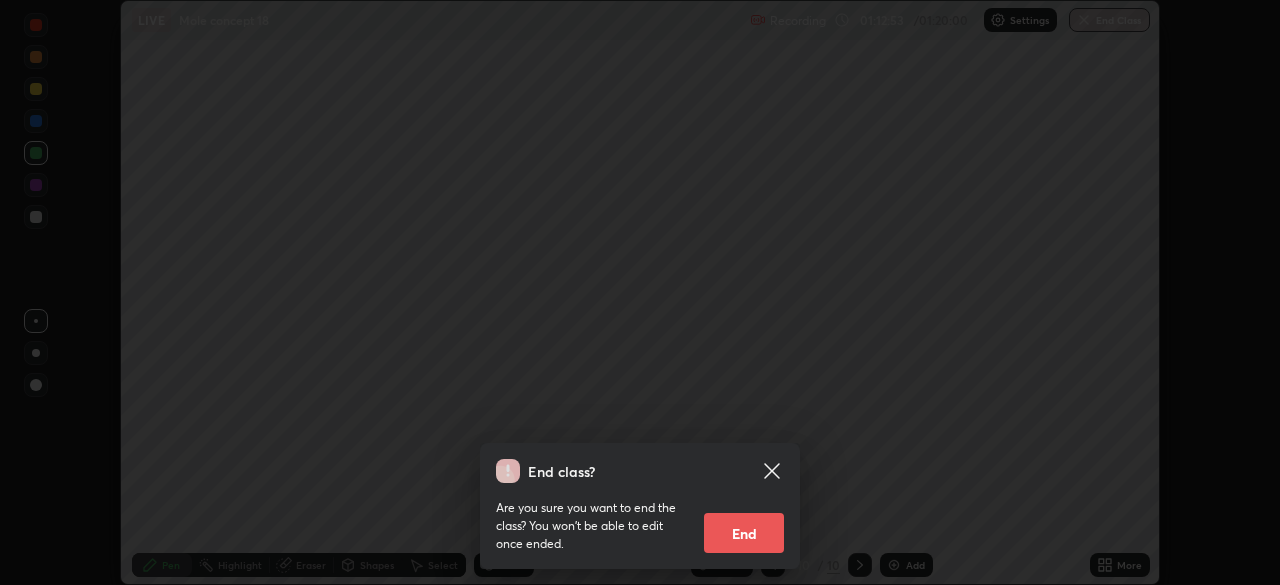 click on "End" at bounding box center (744, 533) 